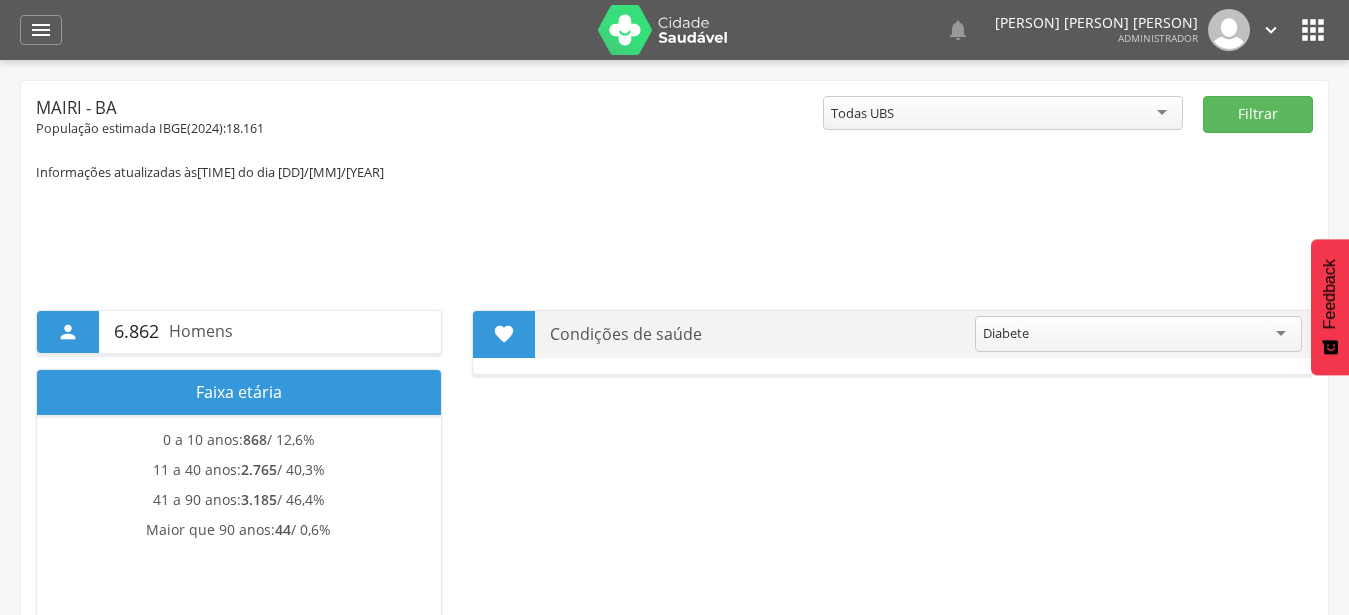 scroll, scrollTop: 0, scrollLeft: 0, axis: both 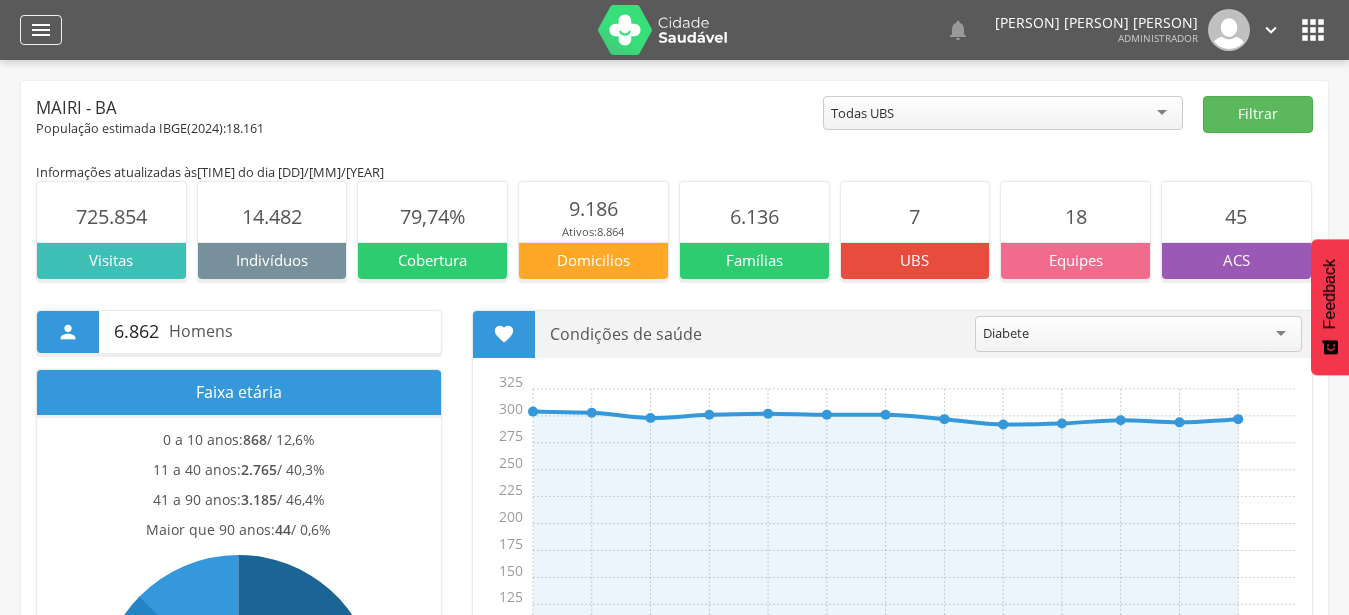 click on "" at bounding box center [41, 30] 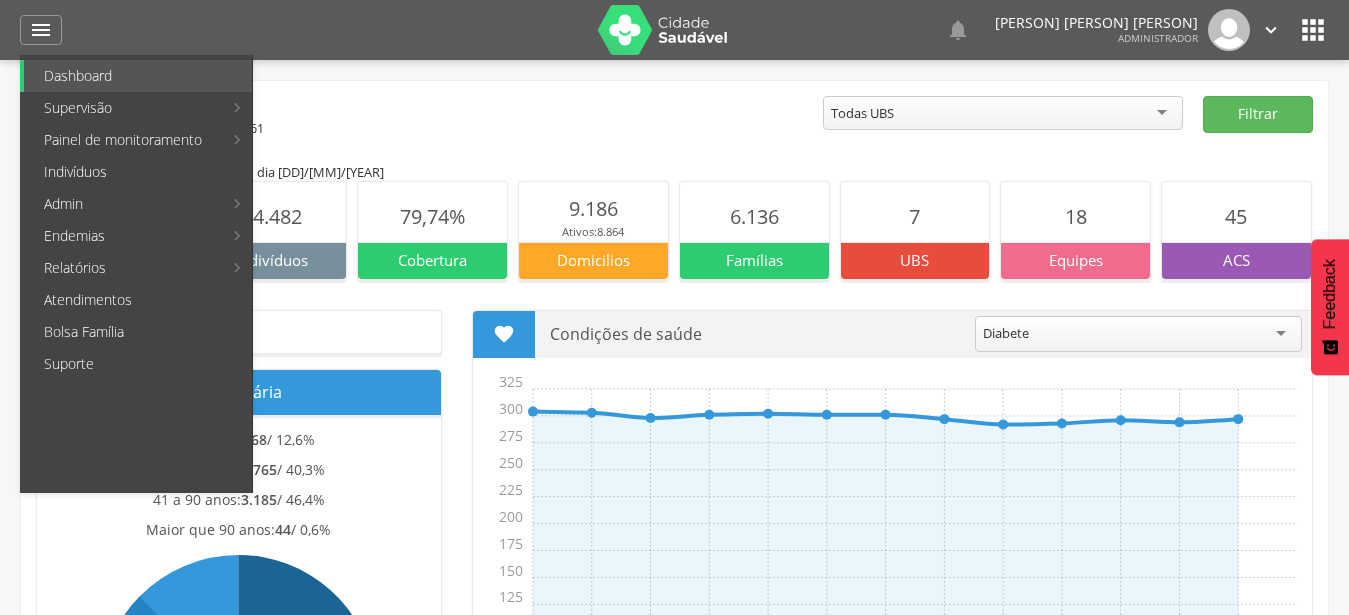 click on "Mairi - BA" at bounding box center (429, 108) 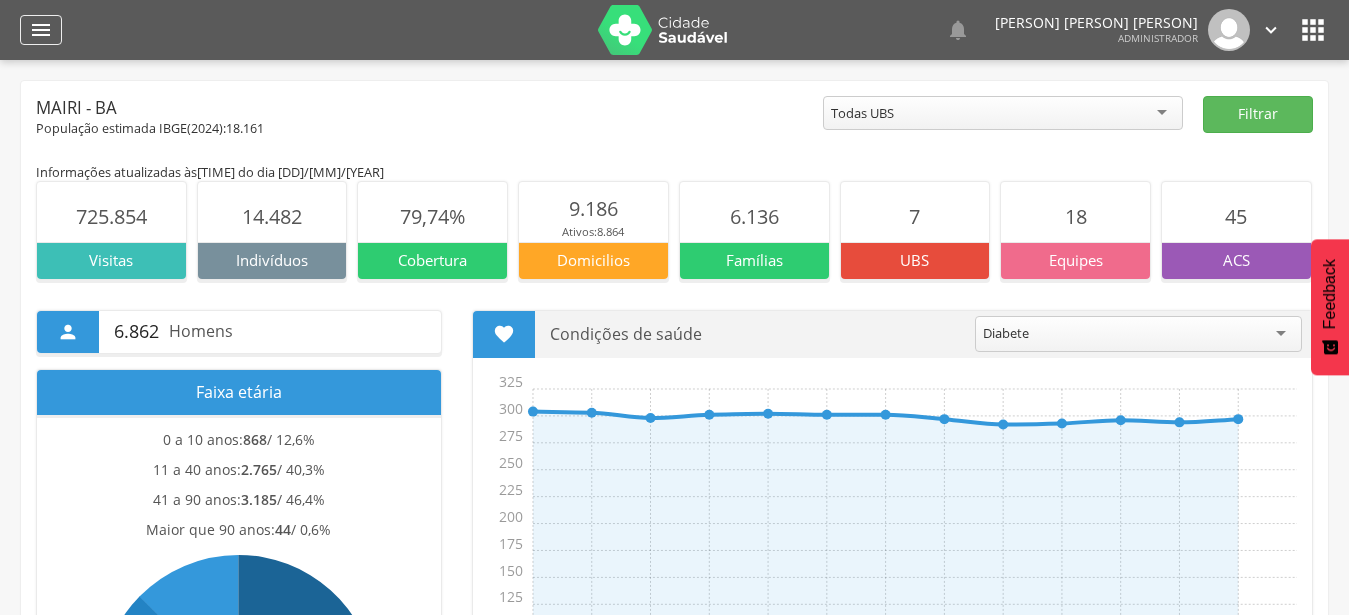 click on "" at bounding box center (41, 30) 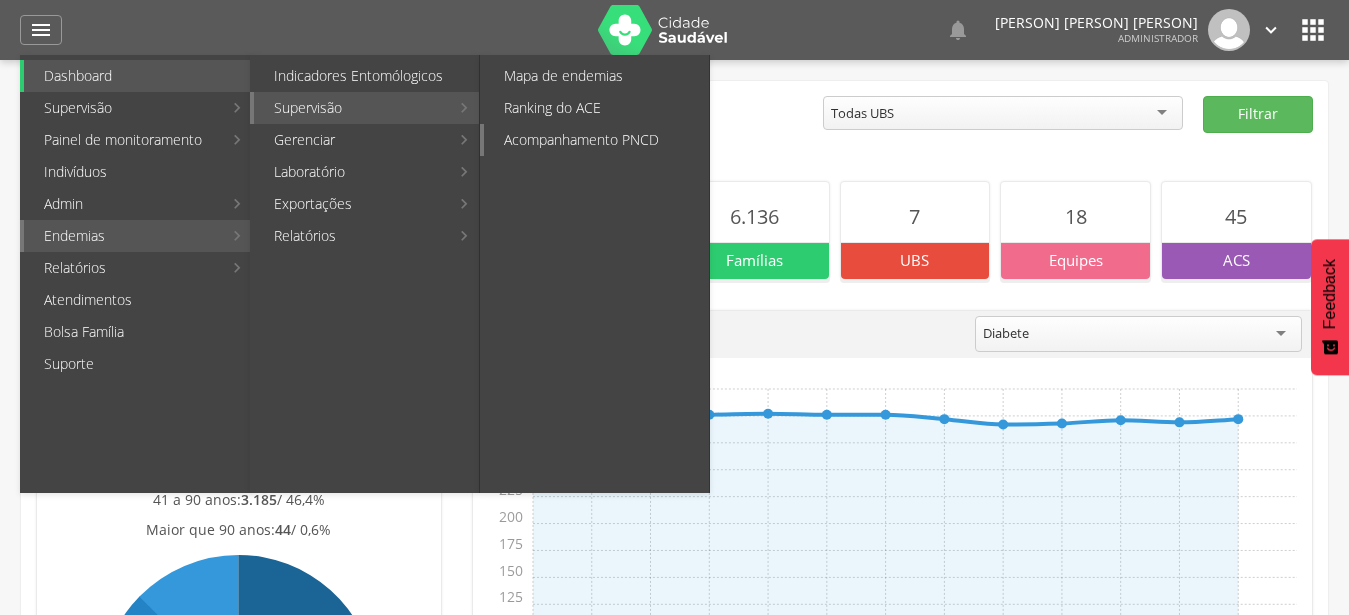 click on "Acompanhamento PNCD" at bounding box center (596, 140) 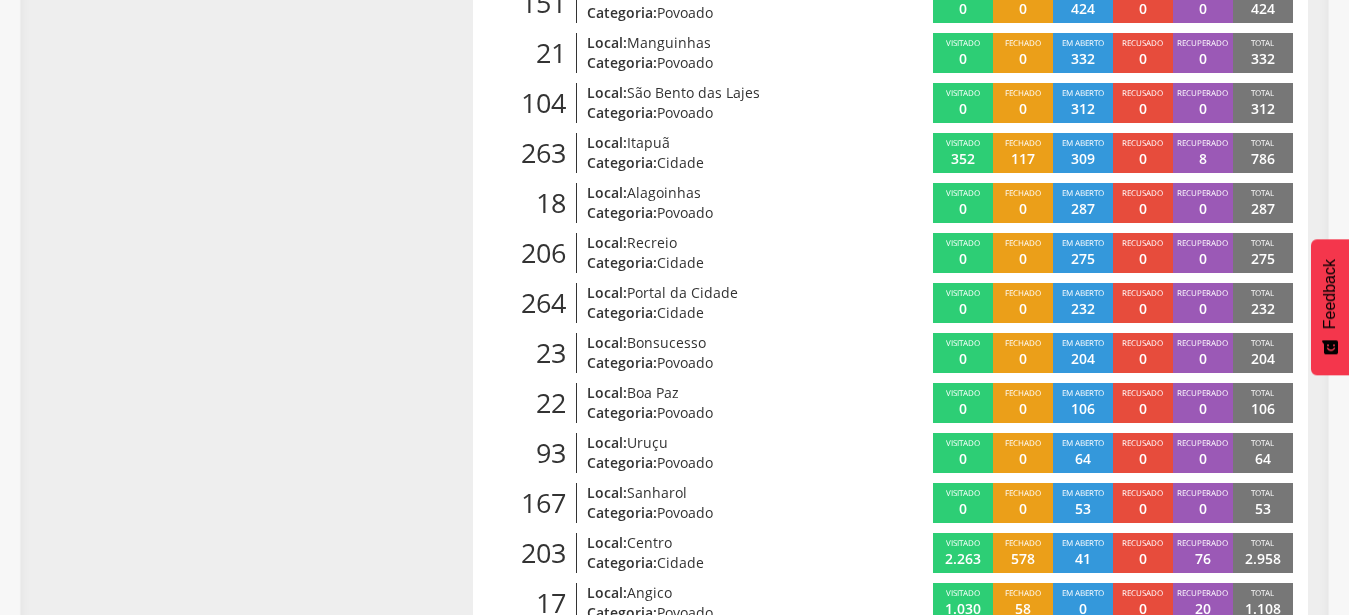 scroll, scrollTop: 764, scrollLeft: 0, axis: vertical 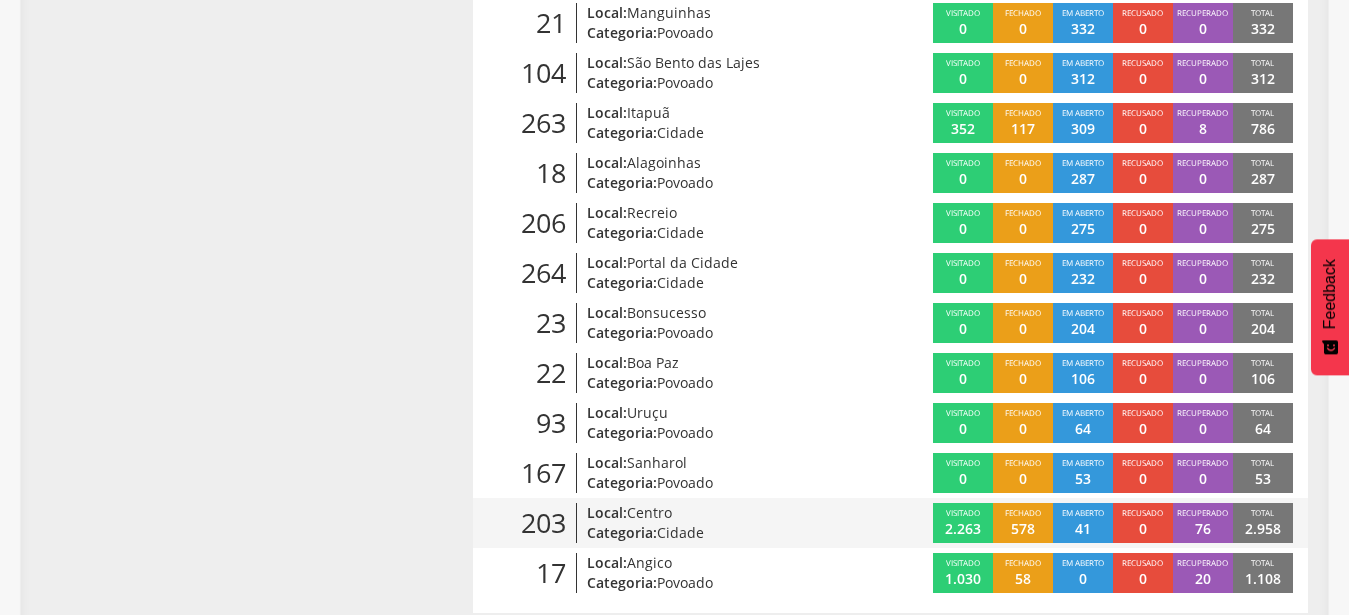 click on "Local: [LOCATION]" at bounding box center [719, 513] 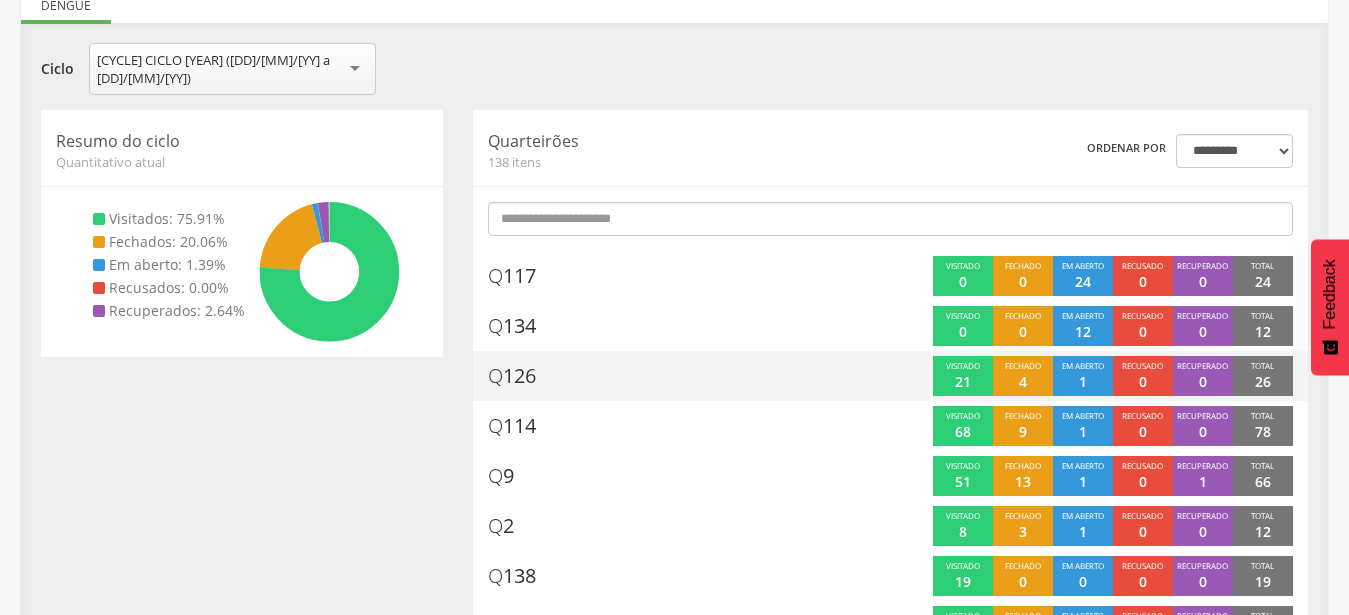 scroll, scrollTop: 264, scrollLeft: 0, axis: vertical 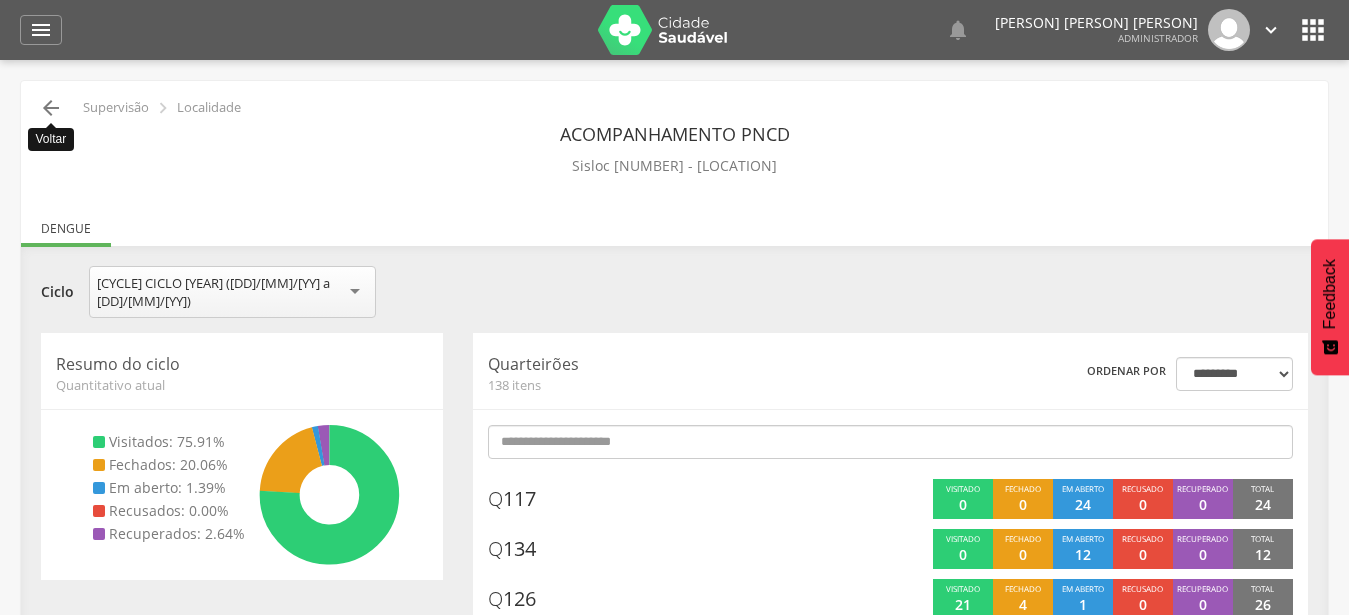 click on "" at bounding box center (51, 108) 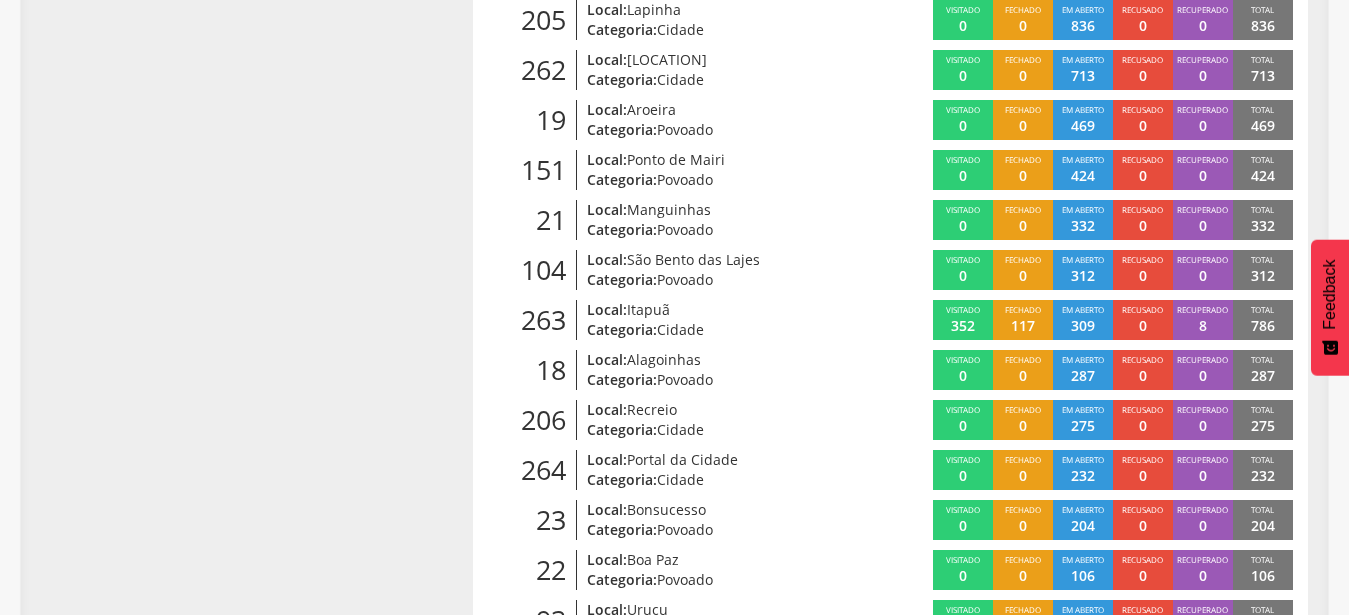 scroll, scrollTop: 570, scrollLeft: 0, axis: vertical 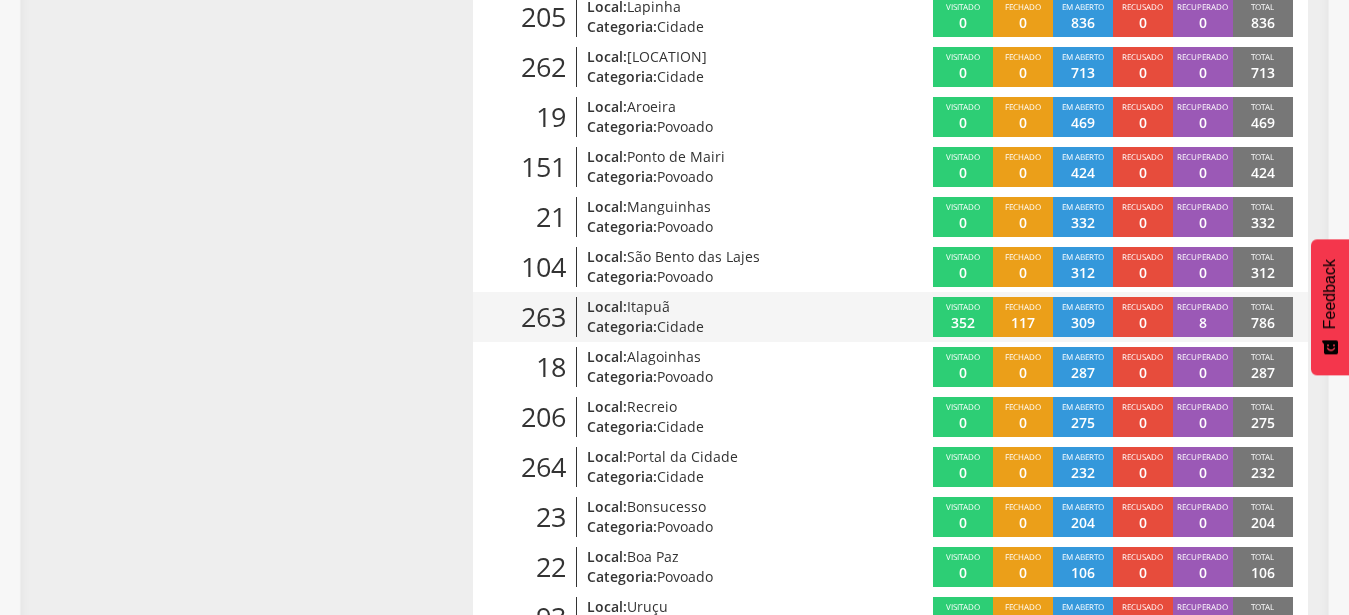 click on "Itapuã" at bounding box center [648, 306] 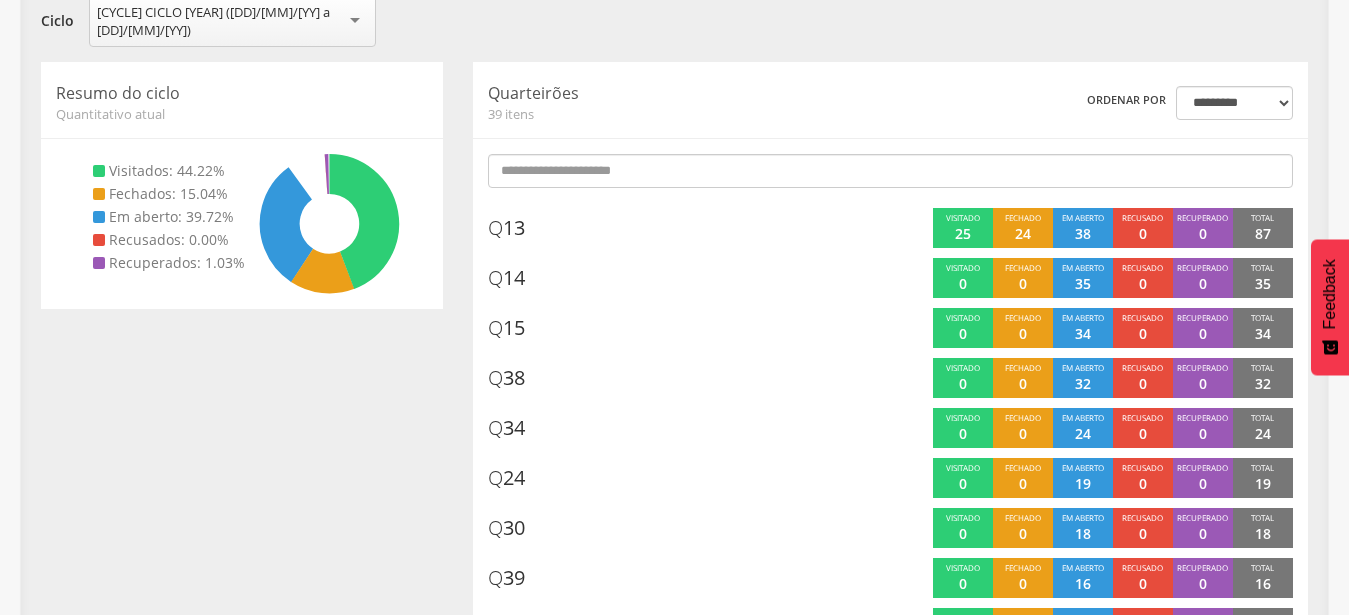 scroll, scrollTop: 162, scrollLeft: 0, axis: vertical 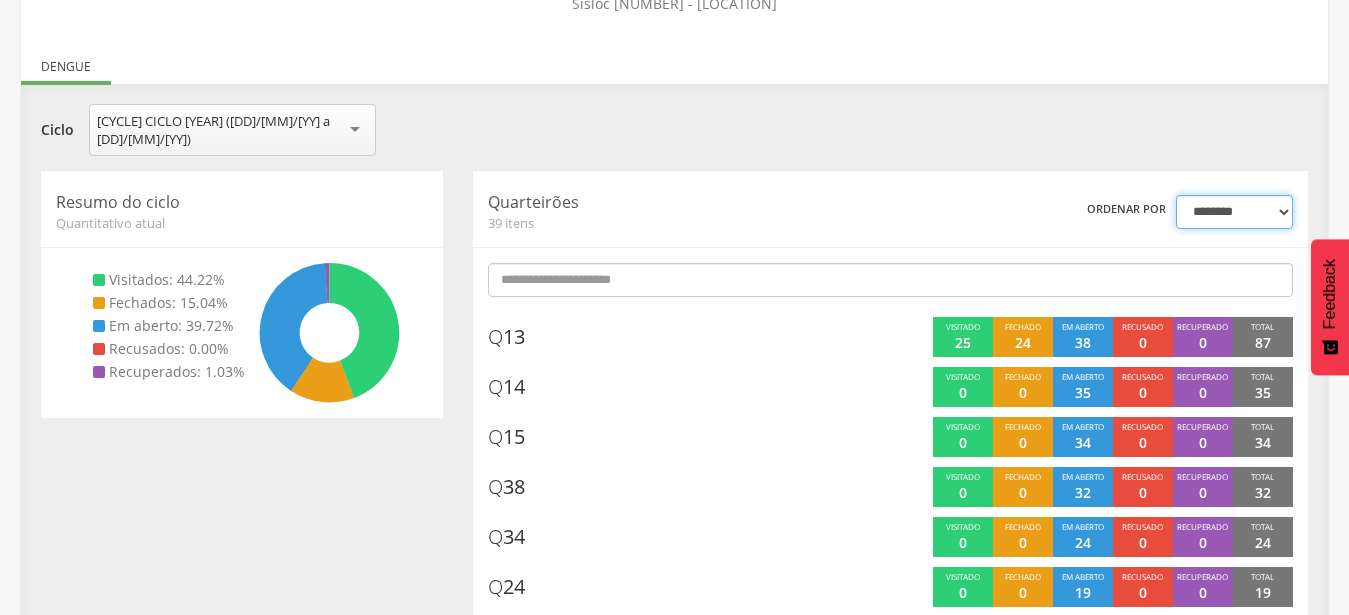 click on "********" at bounding box center [0, 0] 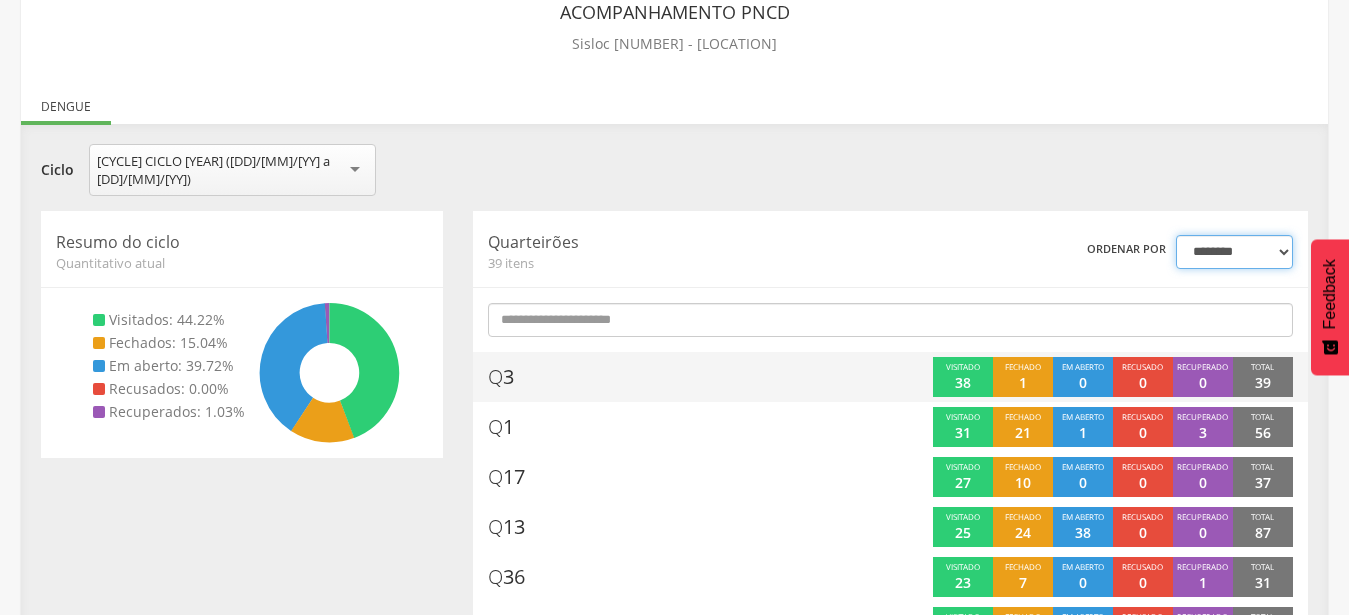 scroll, scrollTop: 204, scrollLeft: 0, axis: vertical 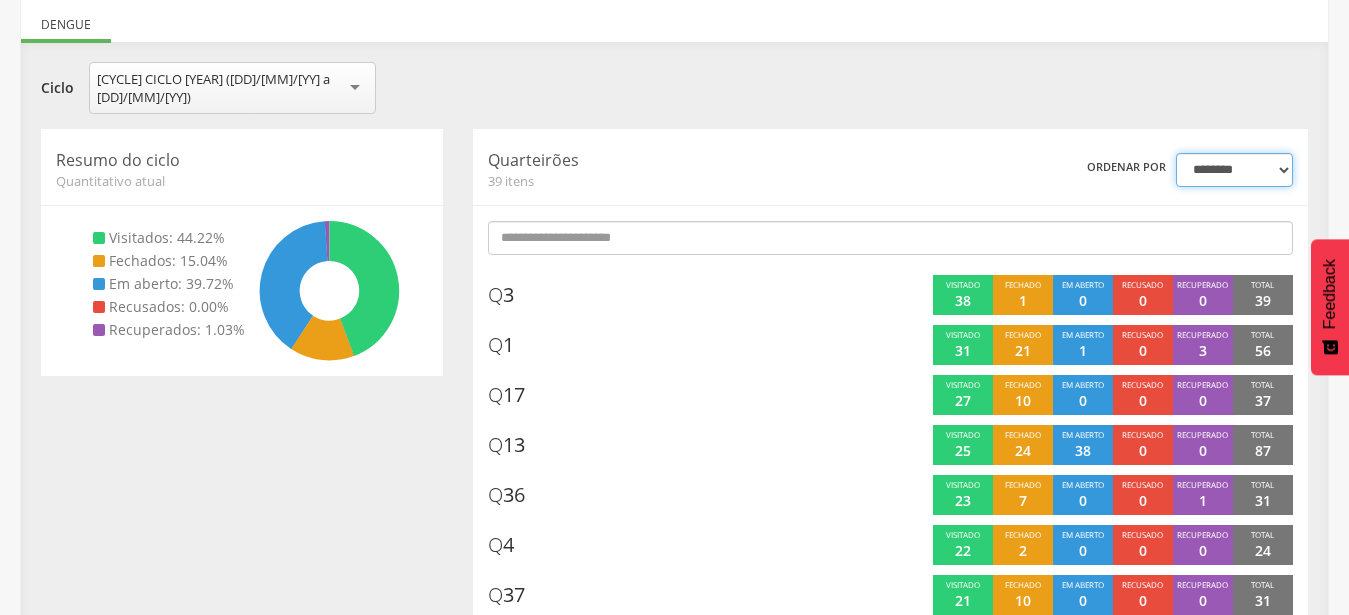 click on "**********" at bounding box center [1234, 170] 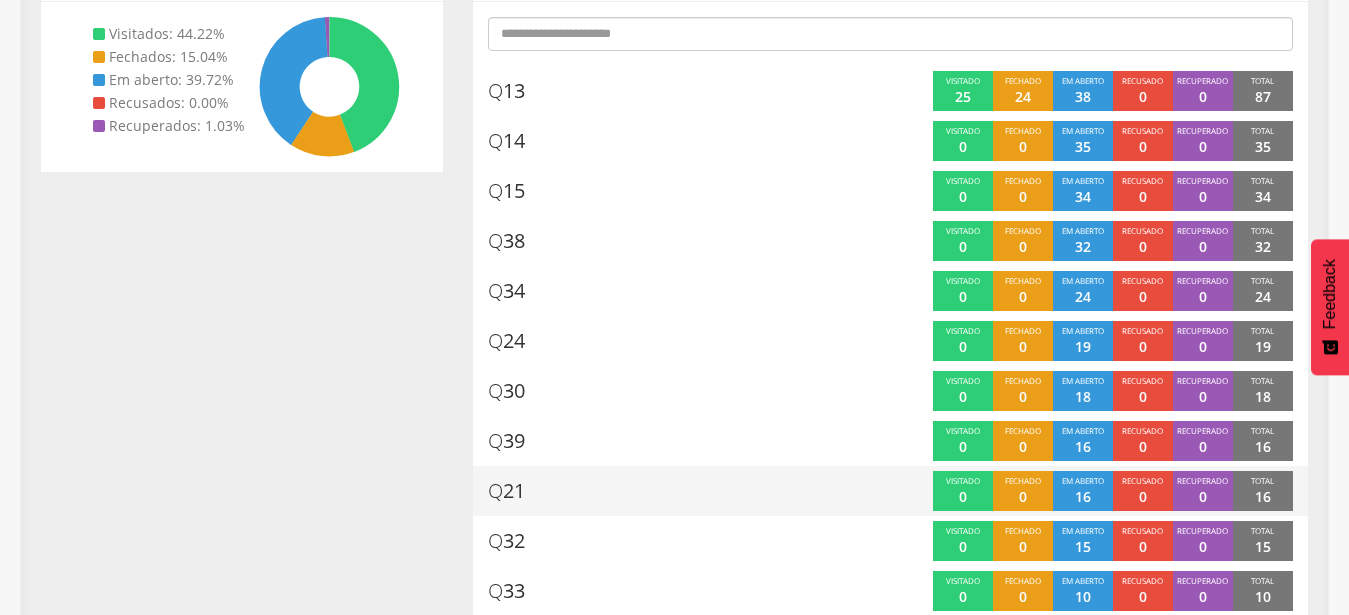 scroll, scrollTop: 0, scrollLeft: 0, axis: both 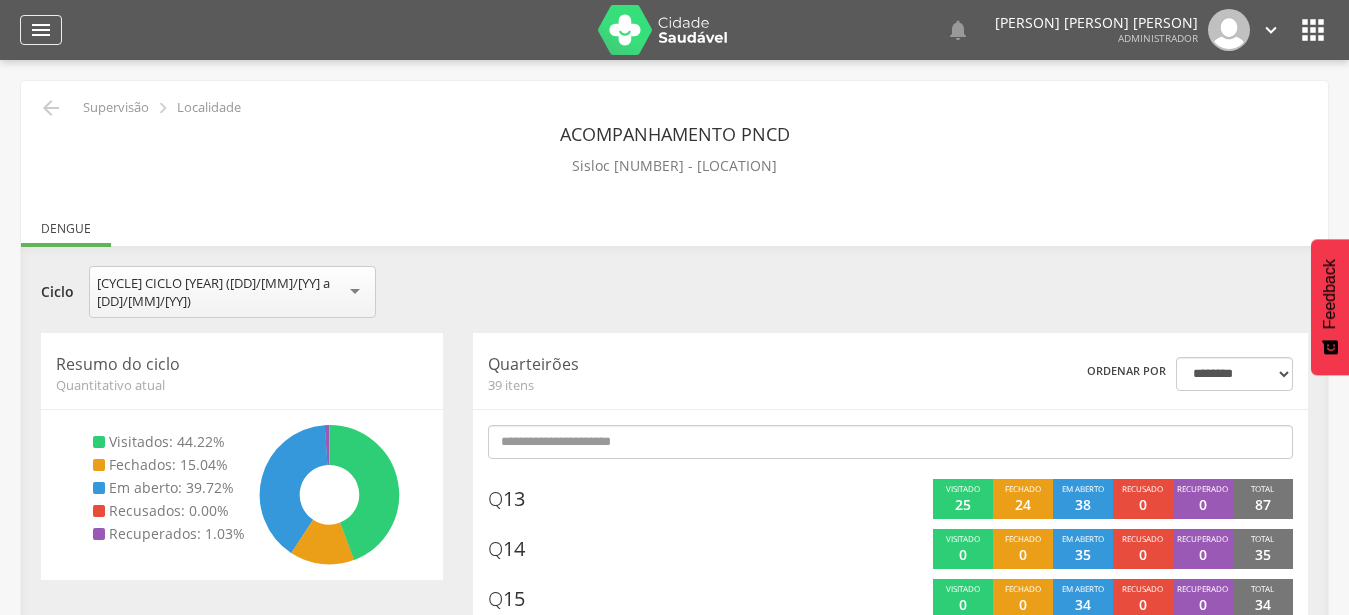 click on "" at bounding box center [41, 30] 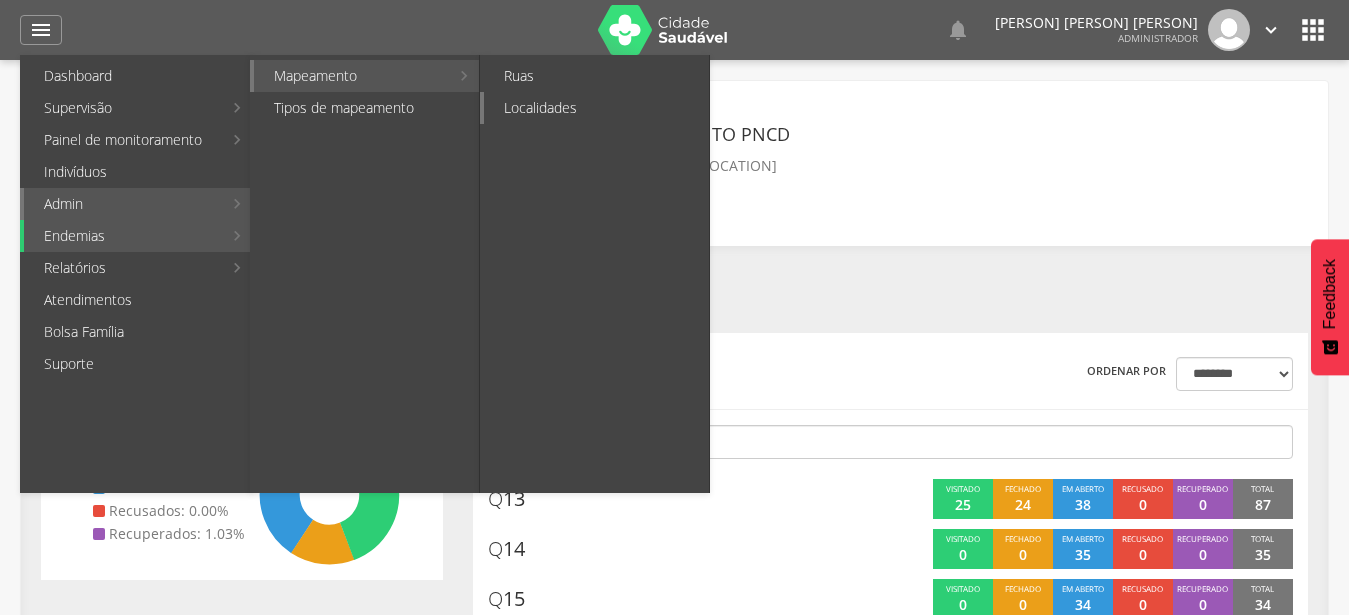 click on "Localidades" at bounding box center [596, 108] 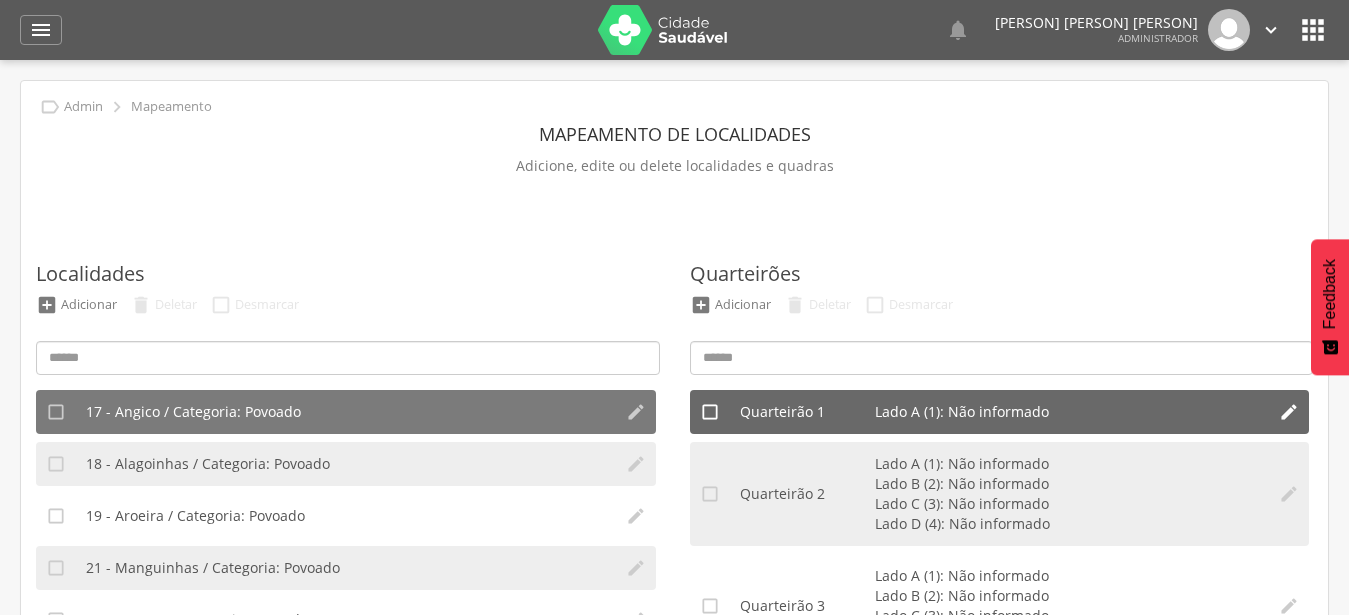 scroll, scrollTop: 114, scrollLeft: 0, axis: vertical 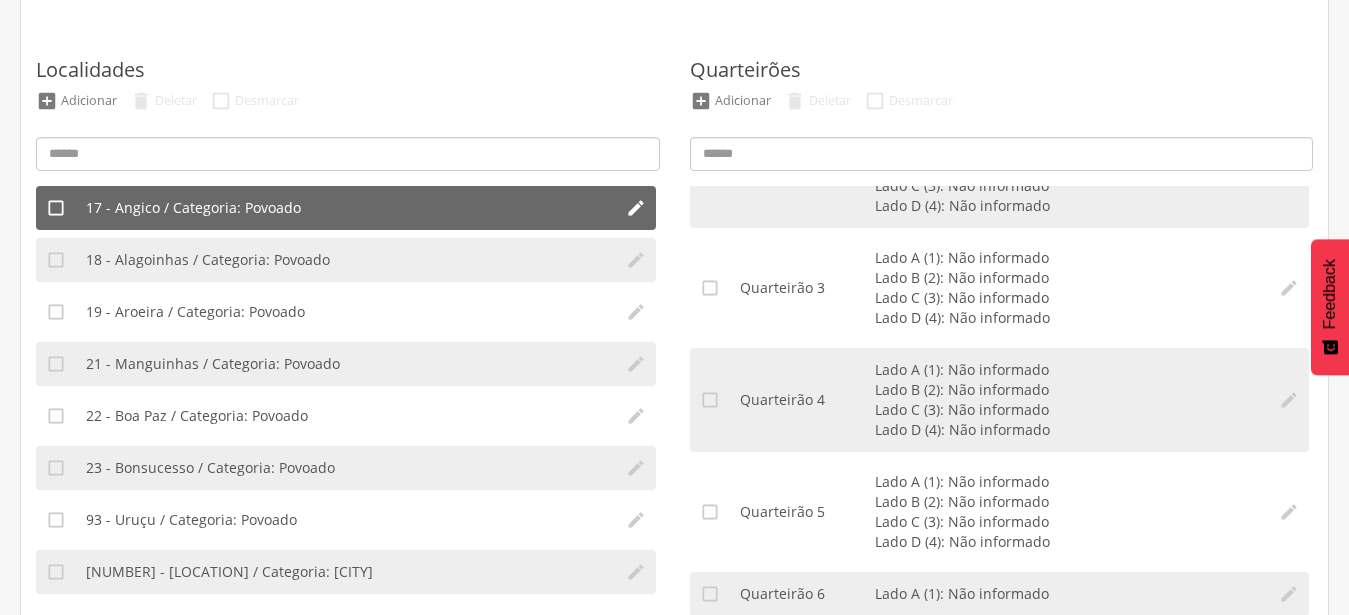 click on "17 - Angico / Categoria: Povoado" at bounding box center (346, 208) 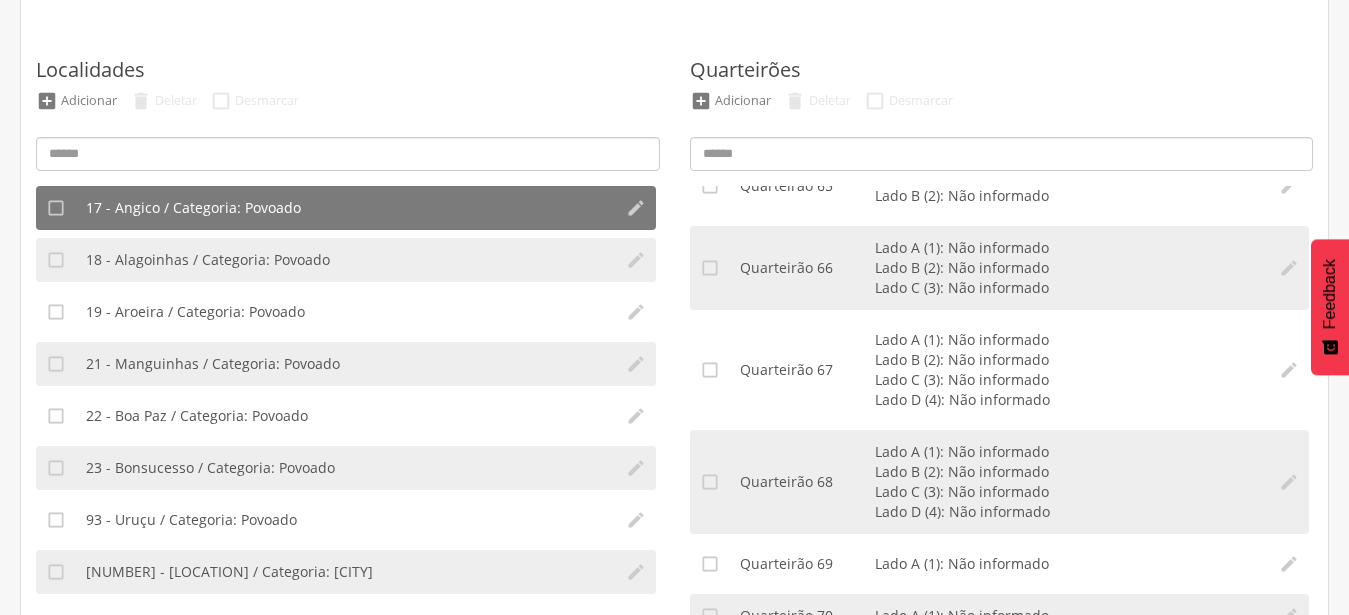 scroll, scrollTop: 6144, scrollLeft: 0, axis: vertical 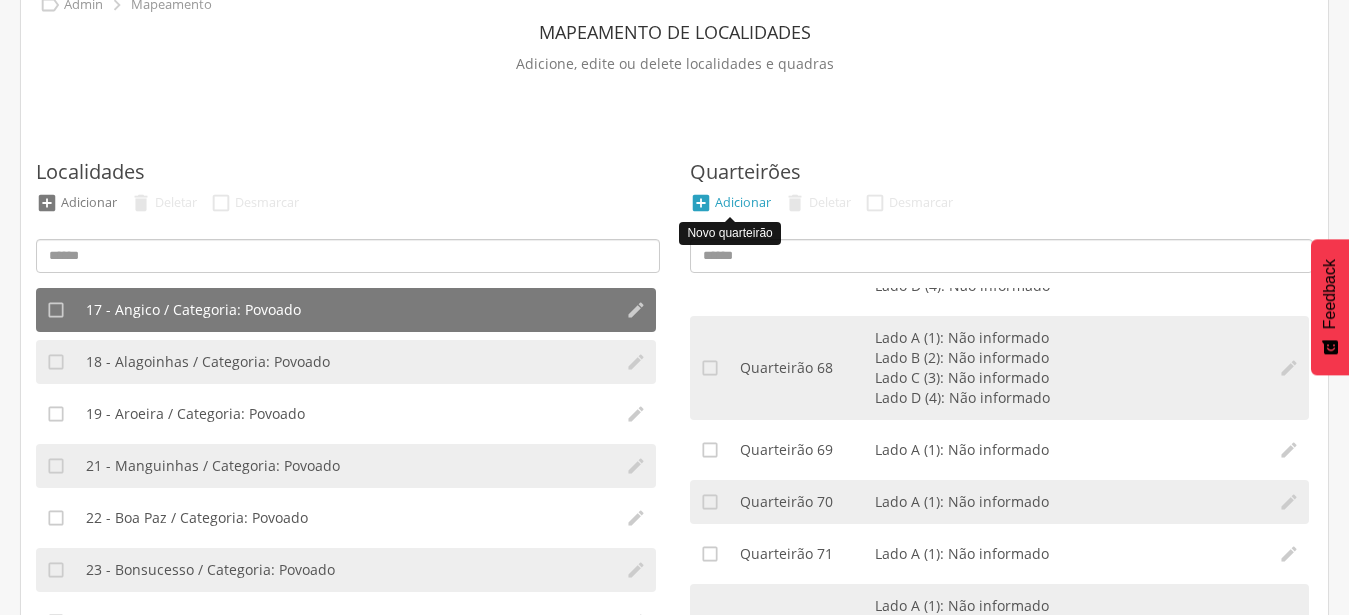 click on "
Adicionar" at bounding box center (730, 203) 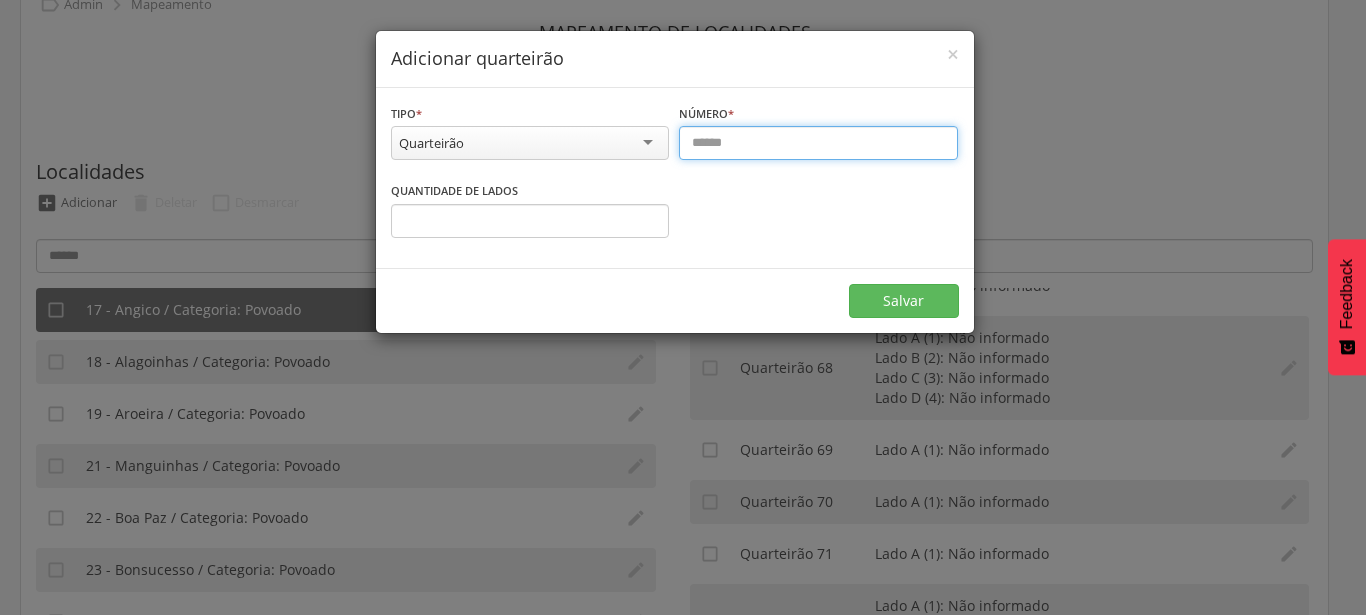 click at bounding box center [818, 143] 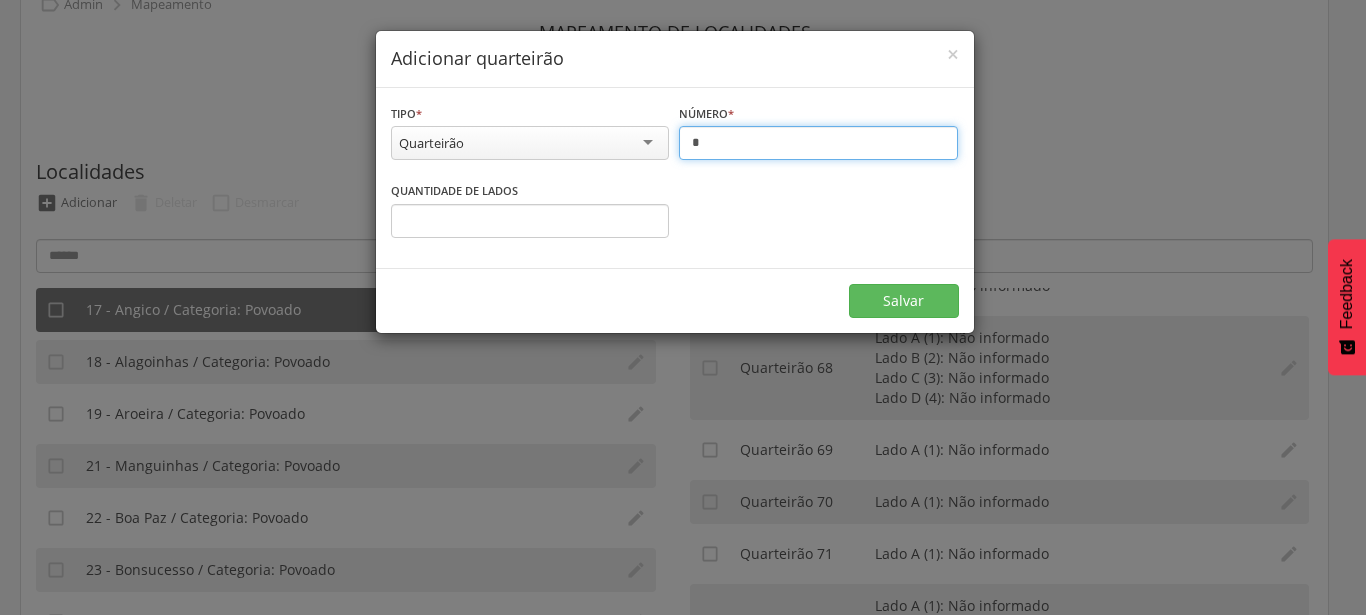type on "**" 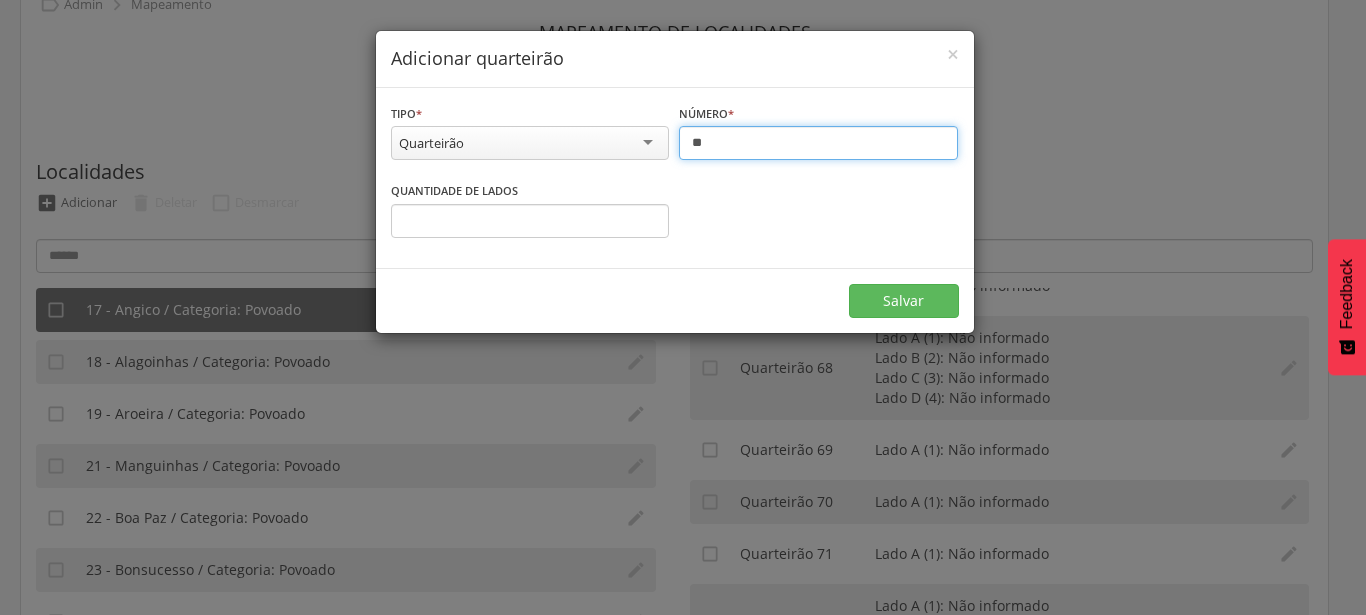 click on "*" at bounding box center [530, 221] 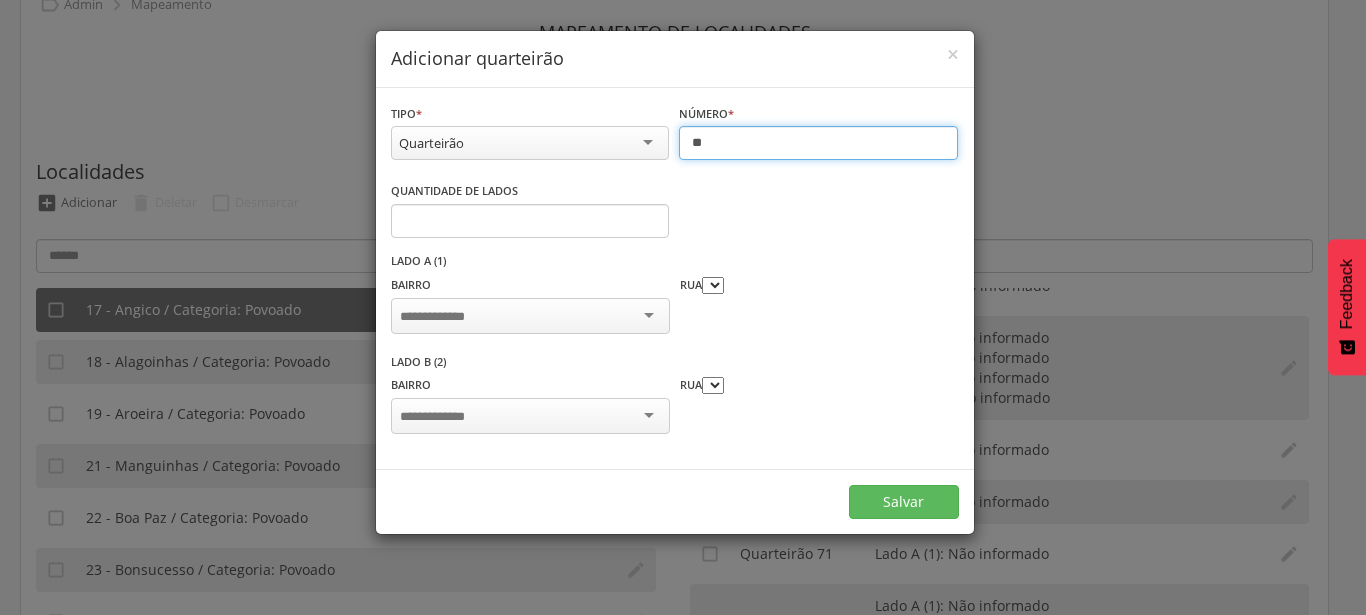 type on "*" 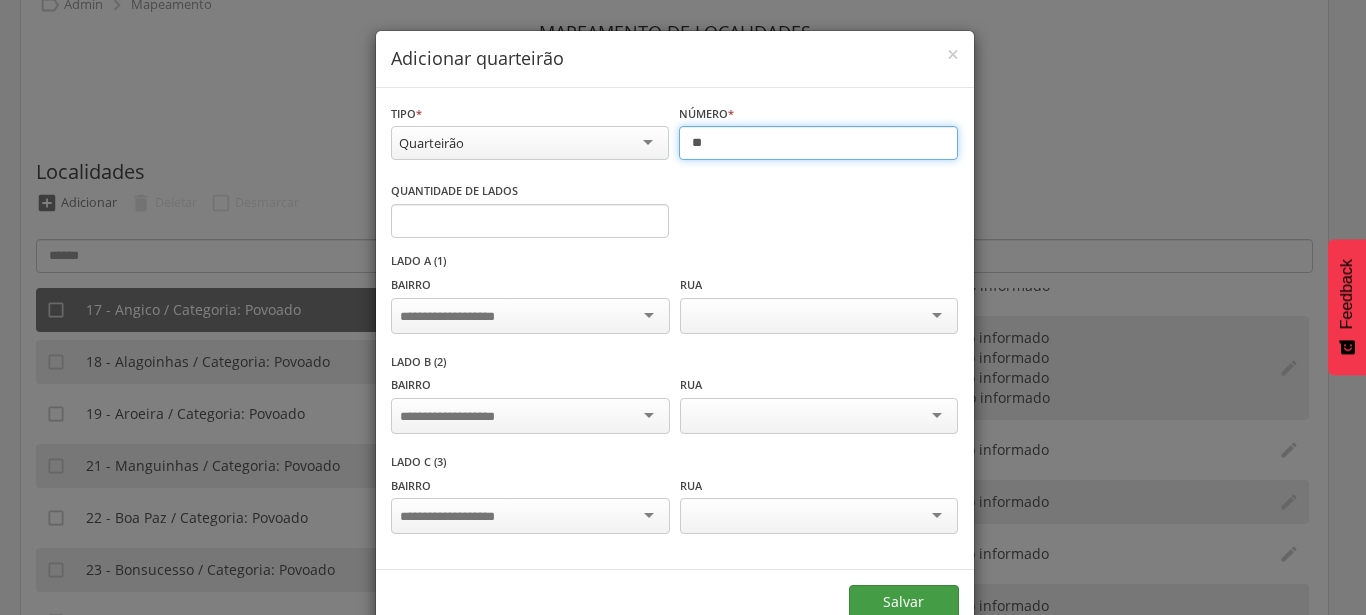 type on "**" 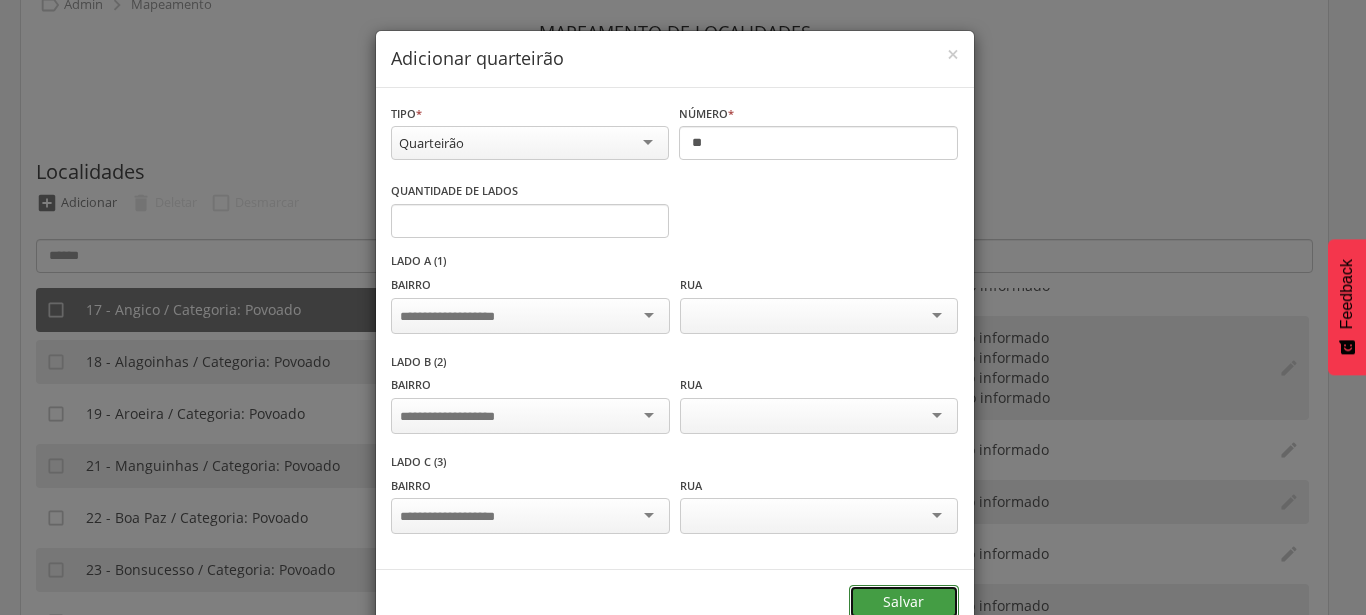 click on "Salvar" at bounding box center [904, 602] 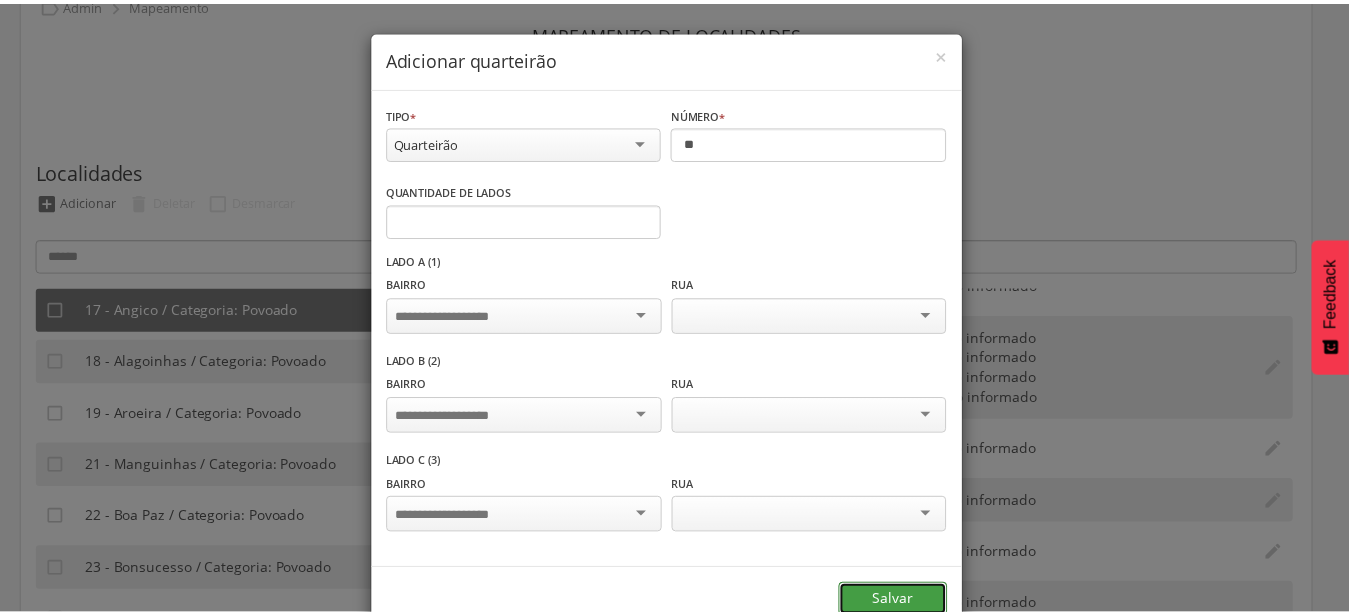 scroll, scrollTop: 0, scrollLeft: 0, axis: both 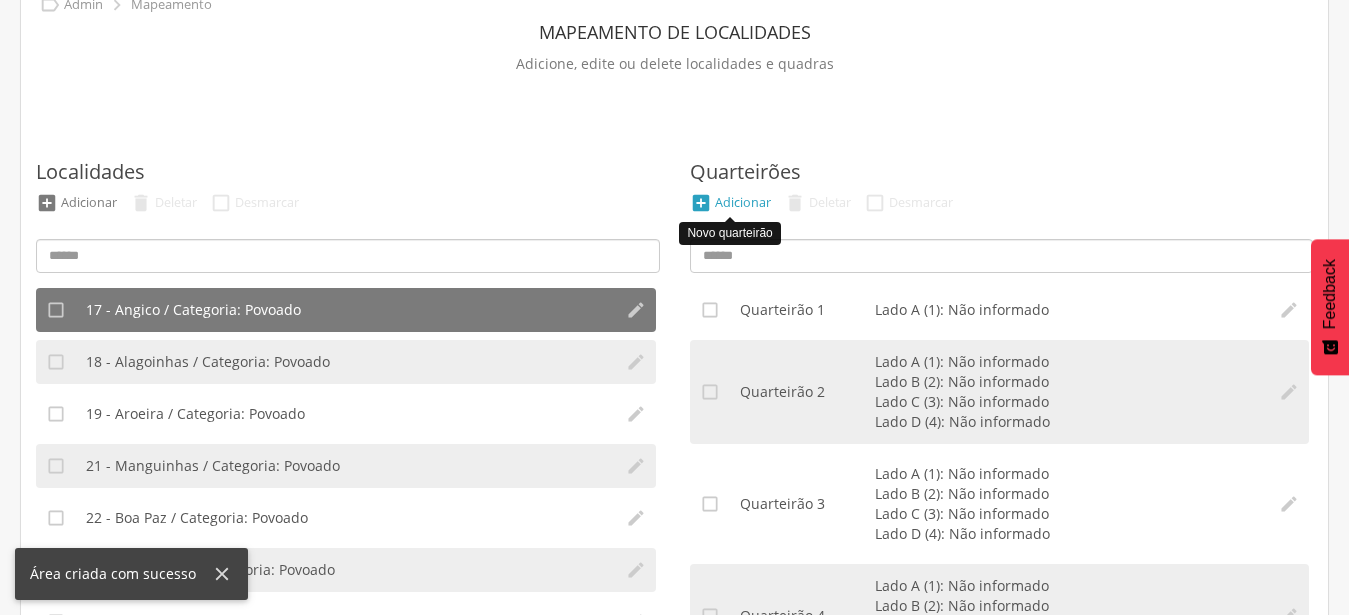 click on "Adicionar" at bounding box center (743, 202) 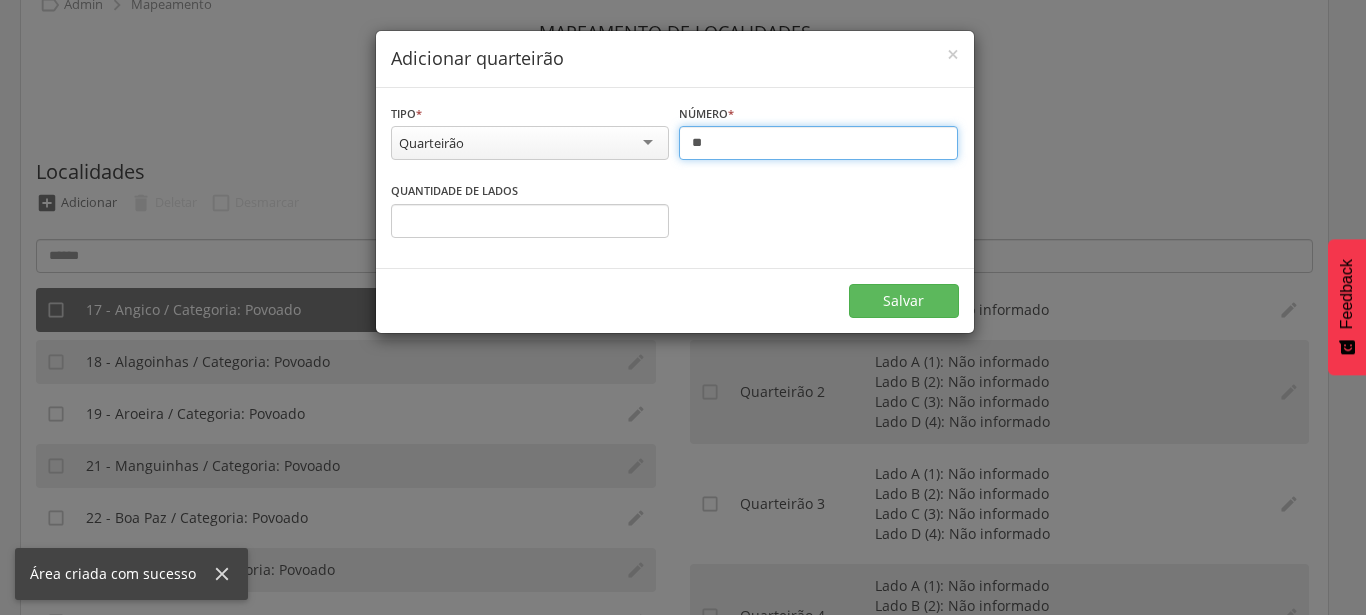 click on "**" at bounding box center (818, 143) 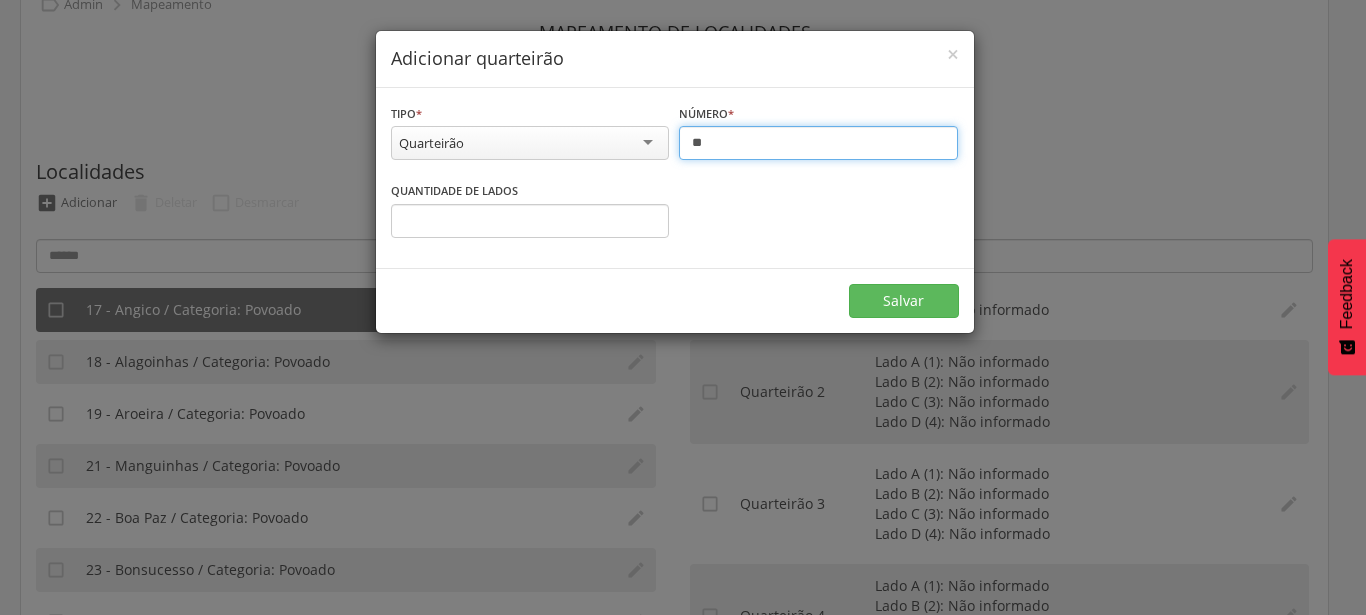 type on "**" 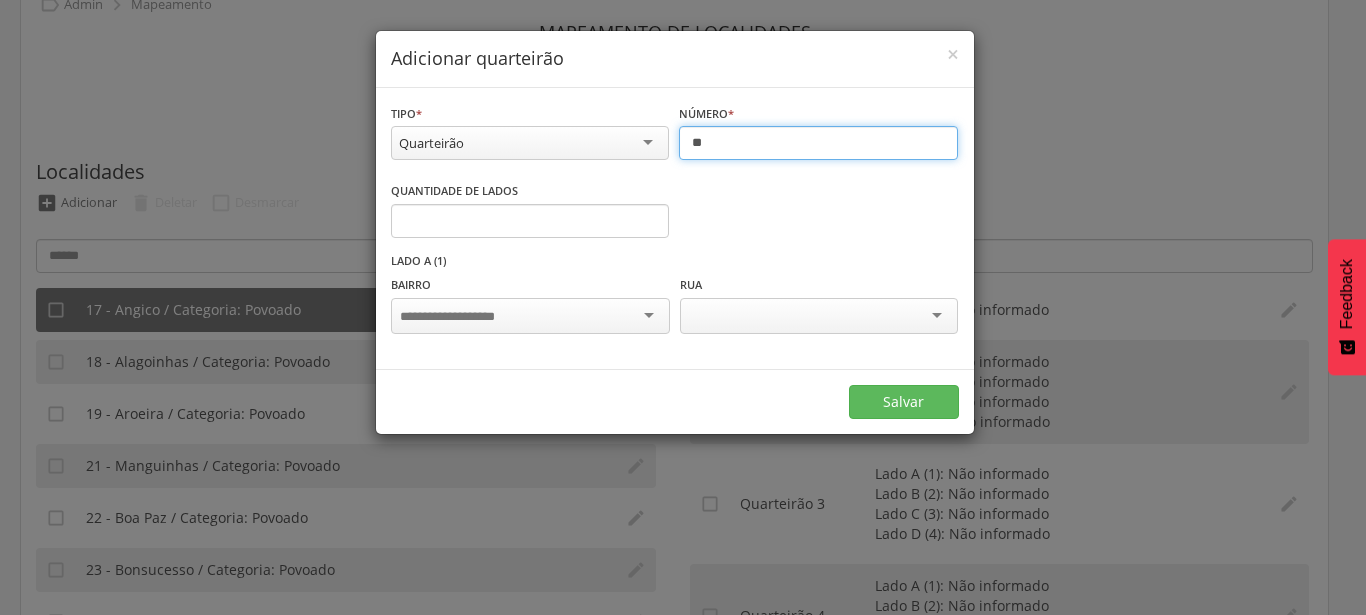 type on "*" 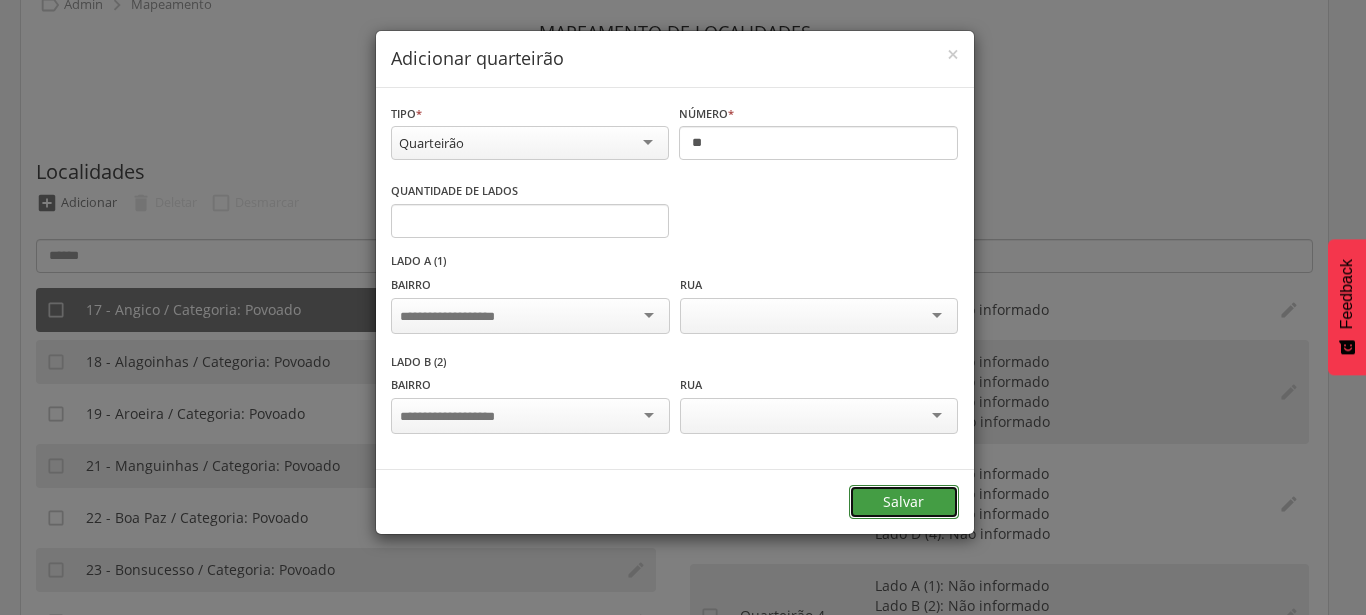 click on "Salvar" at bounding box center [904, 502] 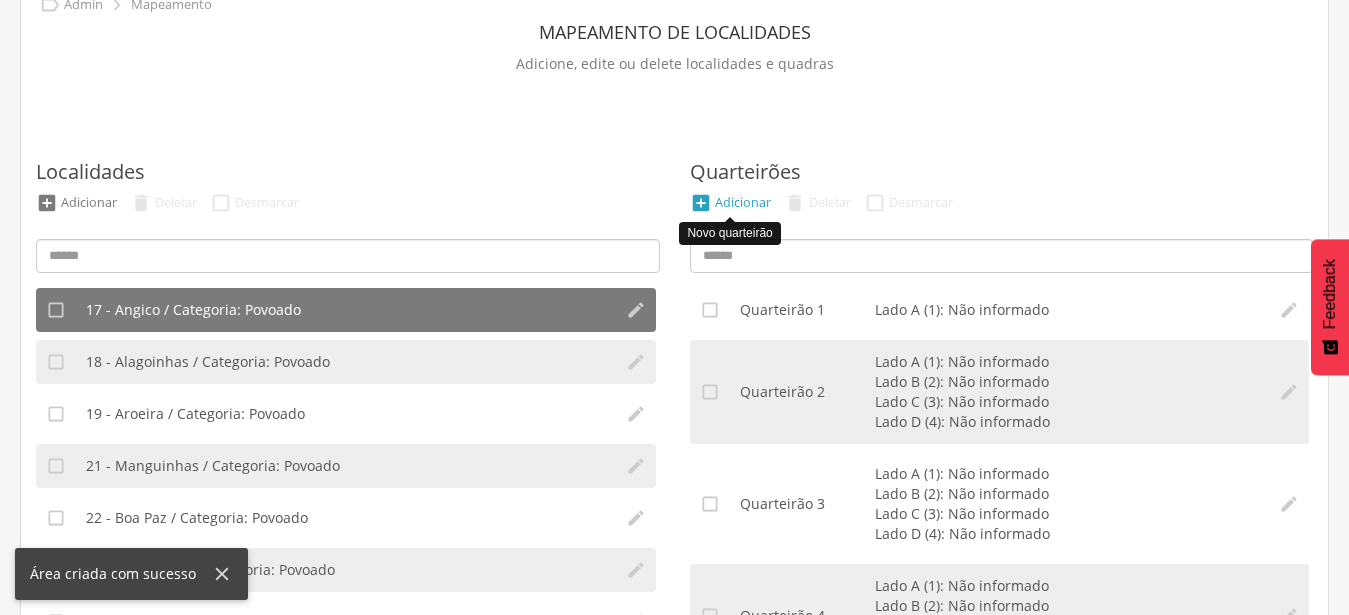 click on "Adicionar" at bounding box center [743, 202] 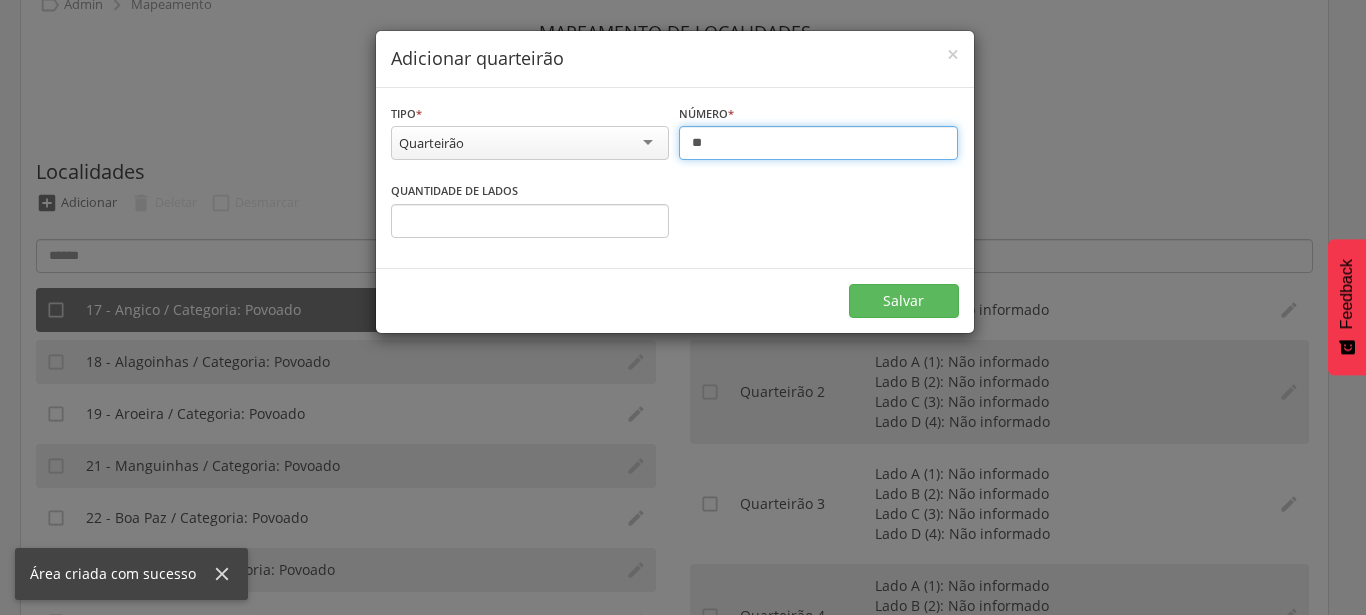 click on "**" at bounding box center (818, 143) 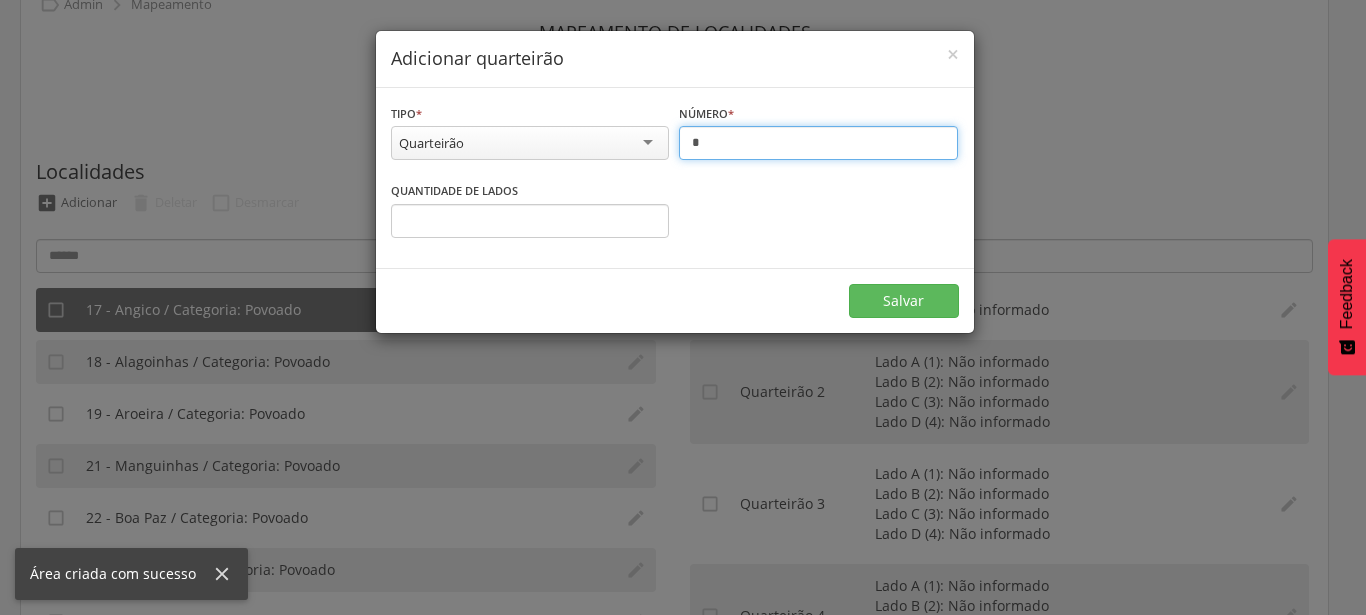 type on "**" 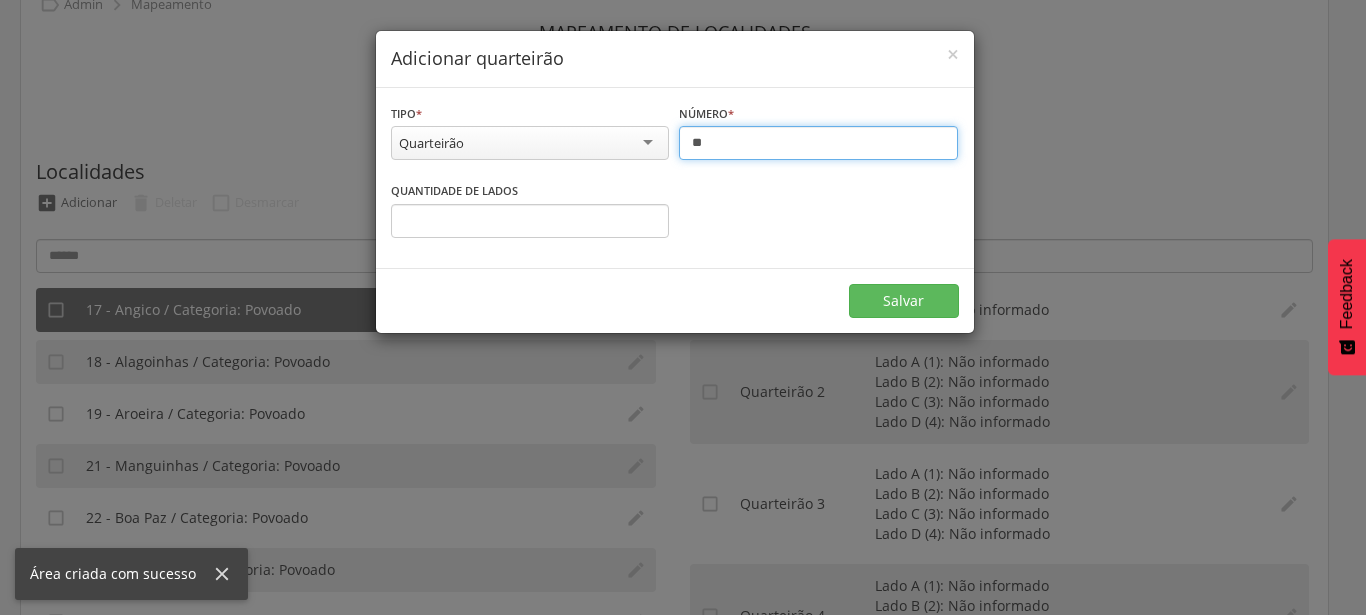 type on "*" 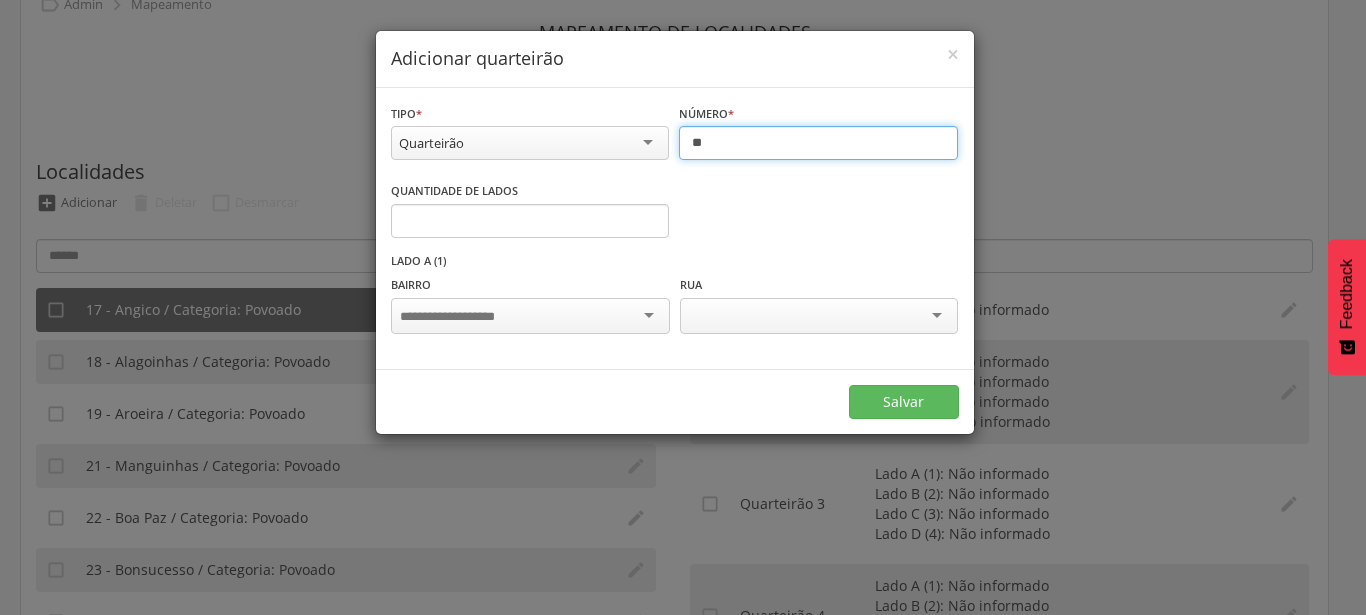 type on "**" 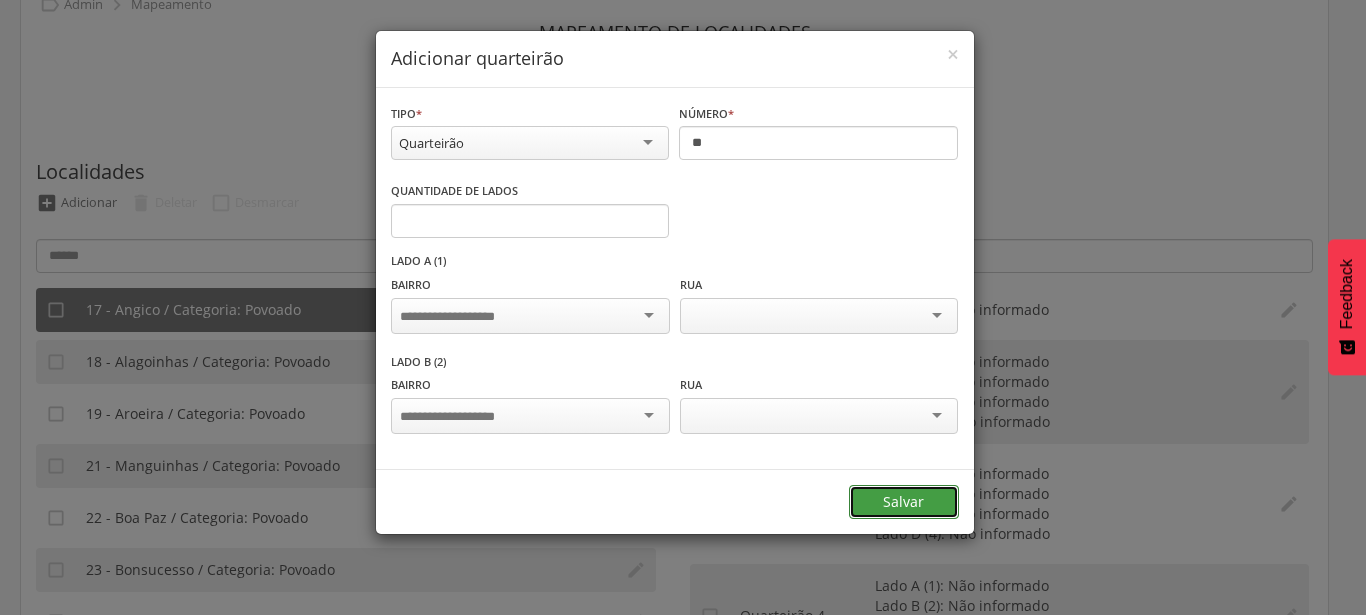 click on "Salvar" at bounding box center (904, 502) 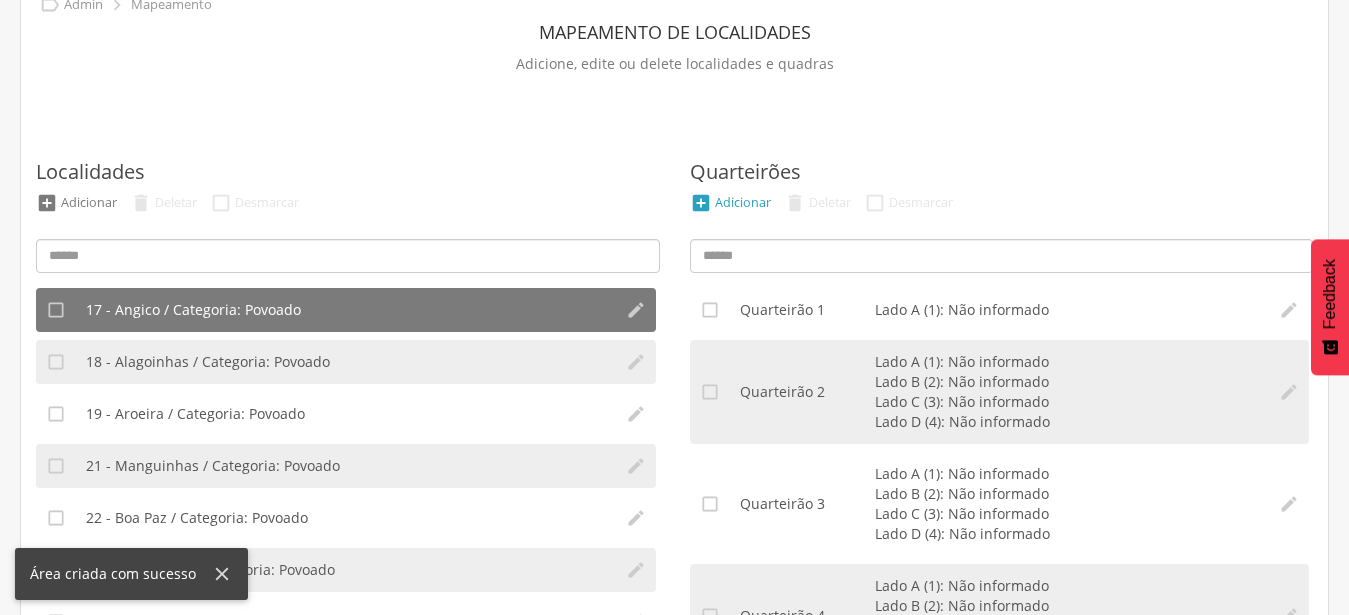 click on "
Adicionar" at bounding box center [730, 203] 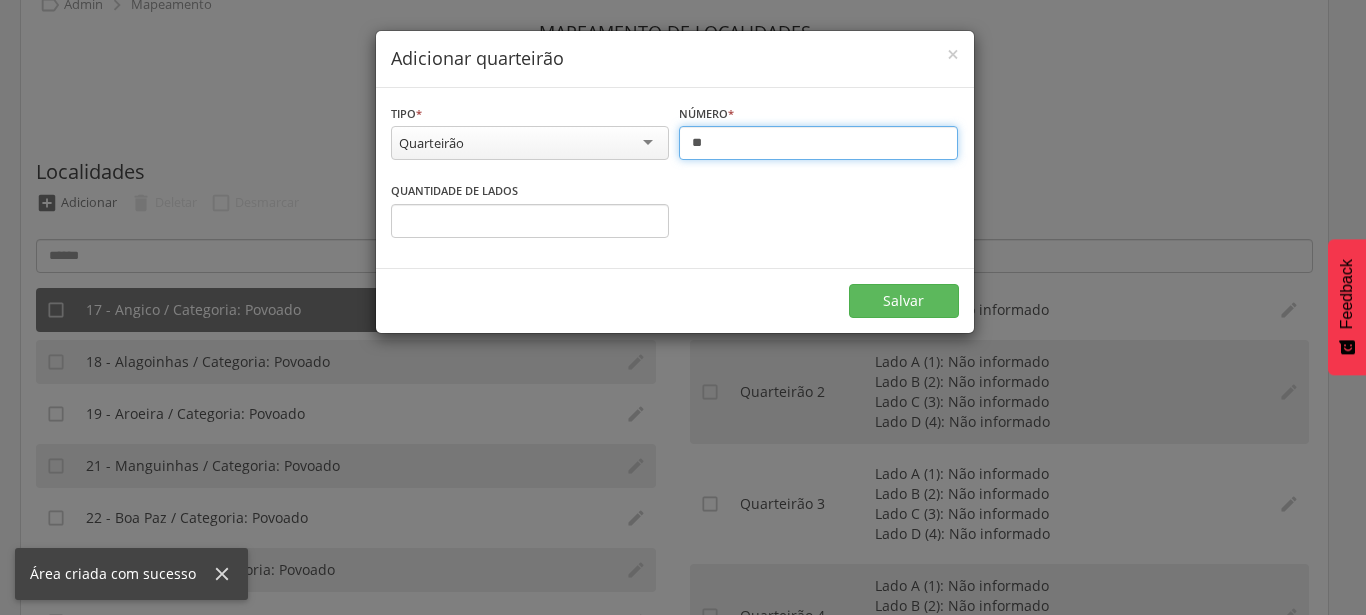 click on "**" at bounding box center [818, 143] 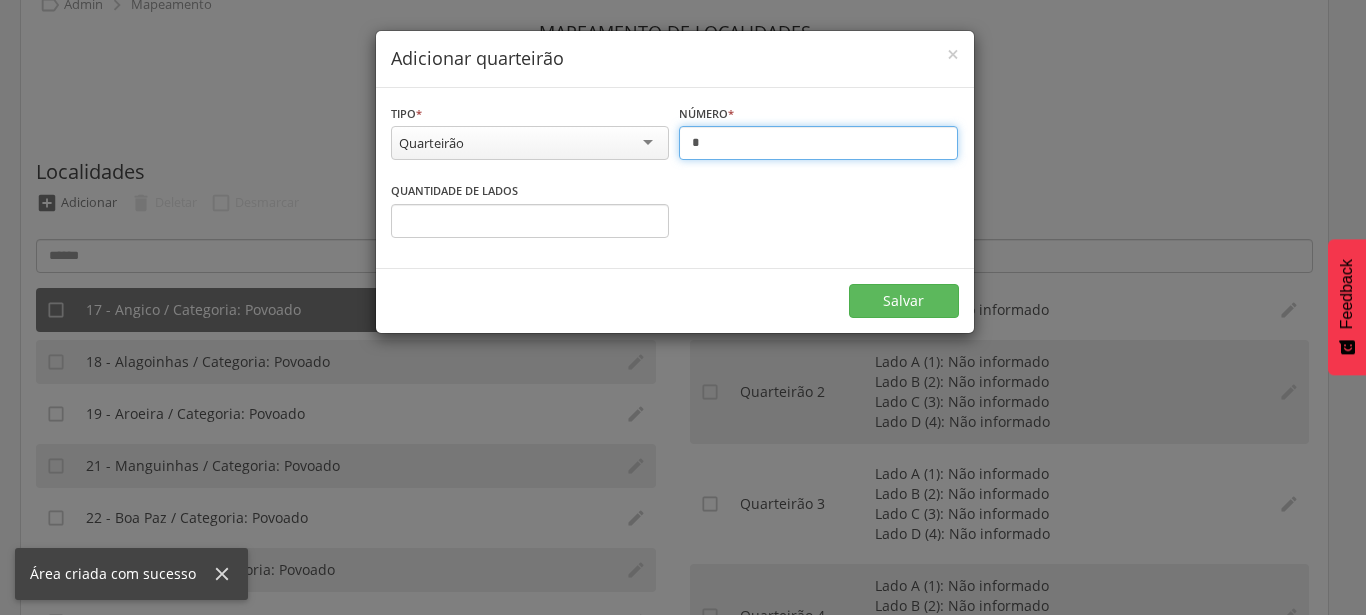 type on "**" 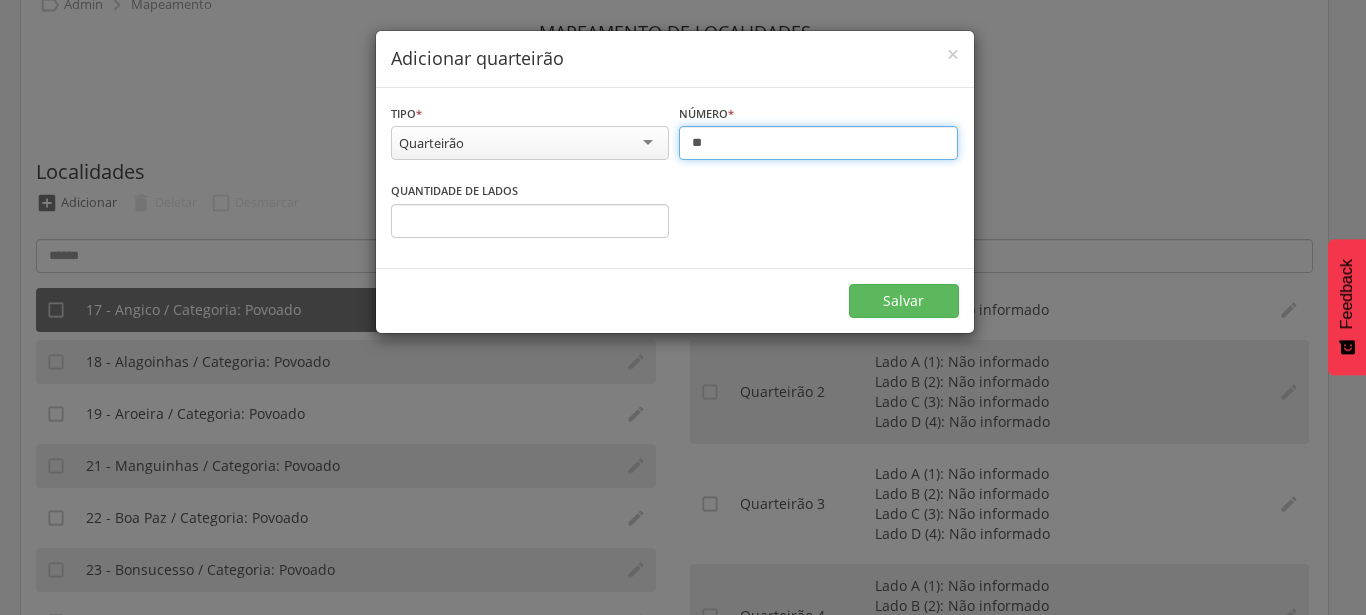 click on "*" at bounding box center (530, 221) 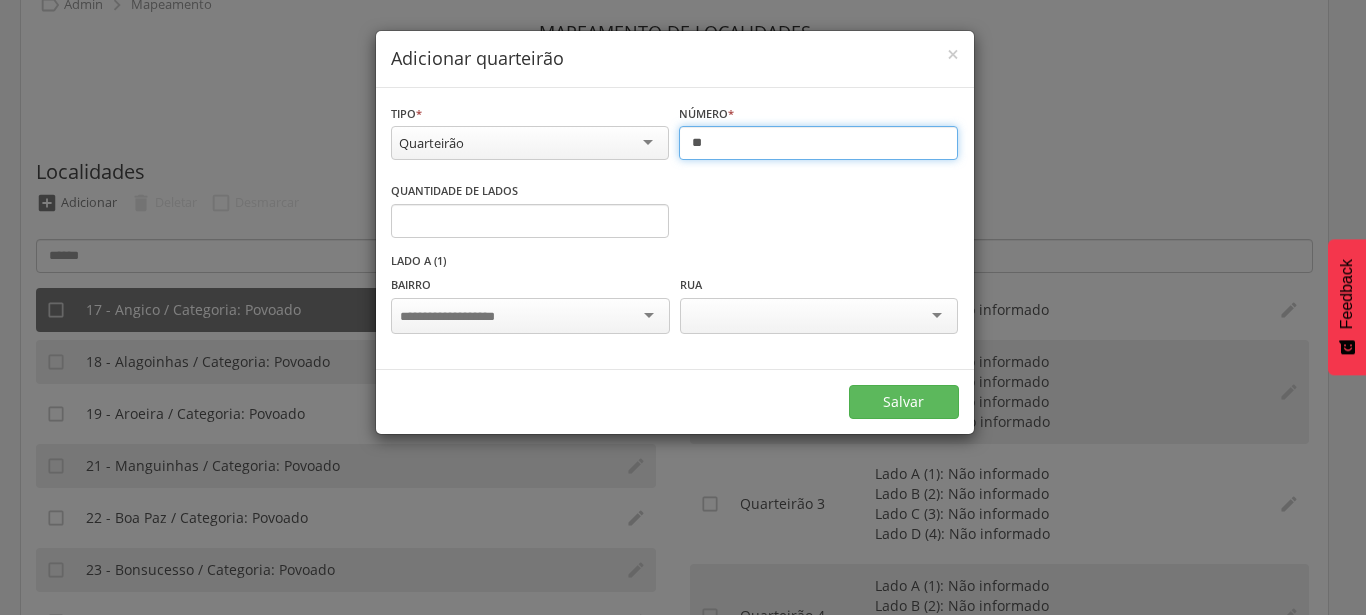 type on "*" 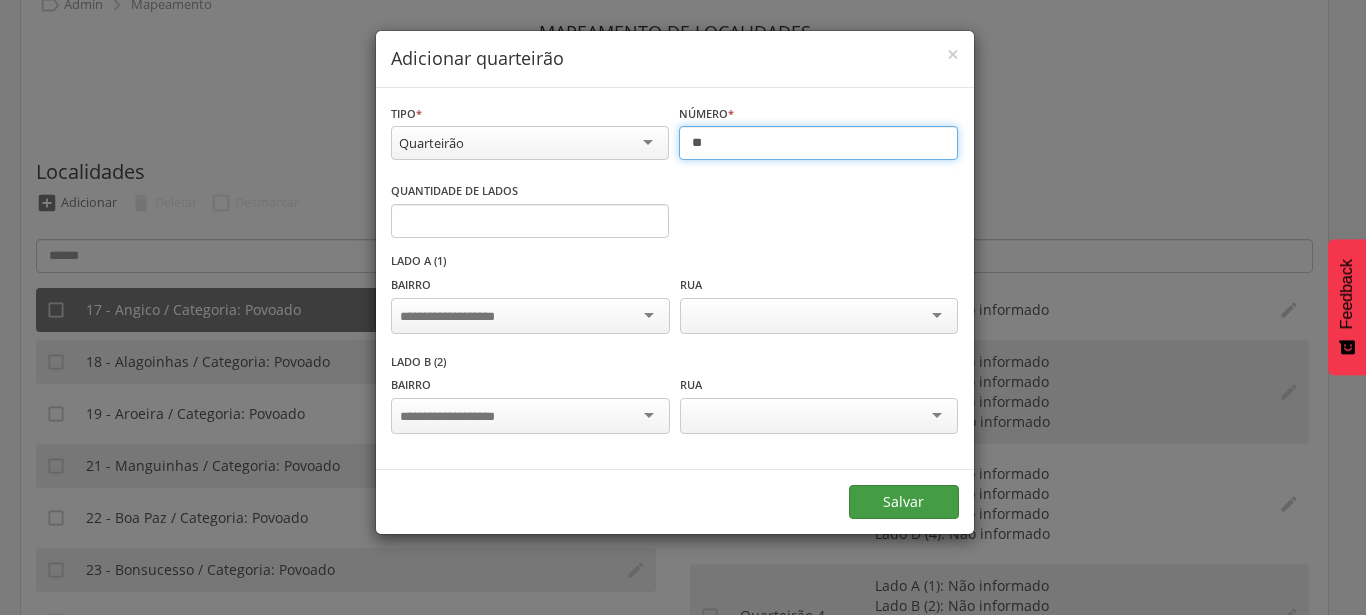 type on "**" 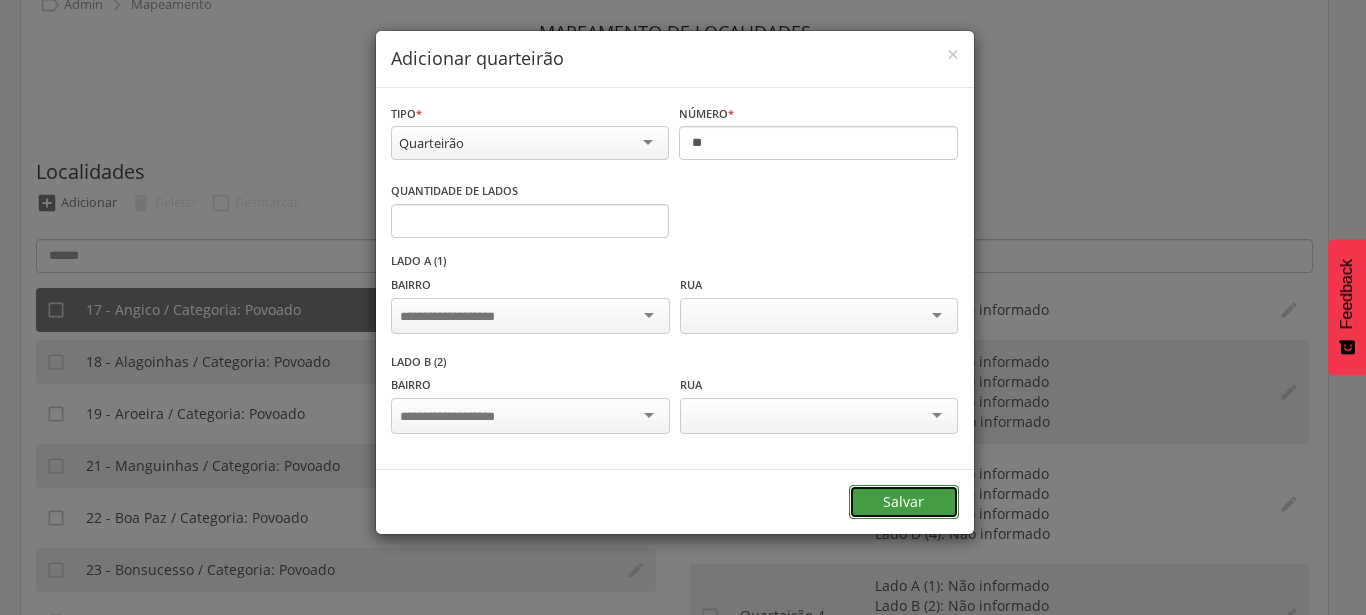 click on "Salvar" at bounding box center (904, 502) 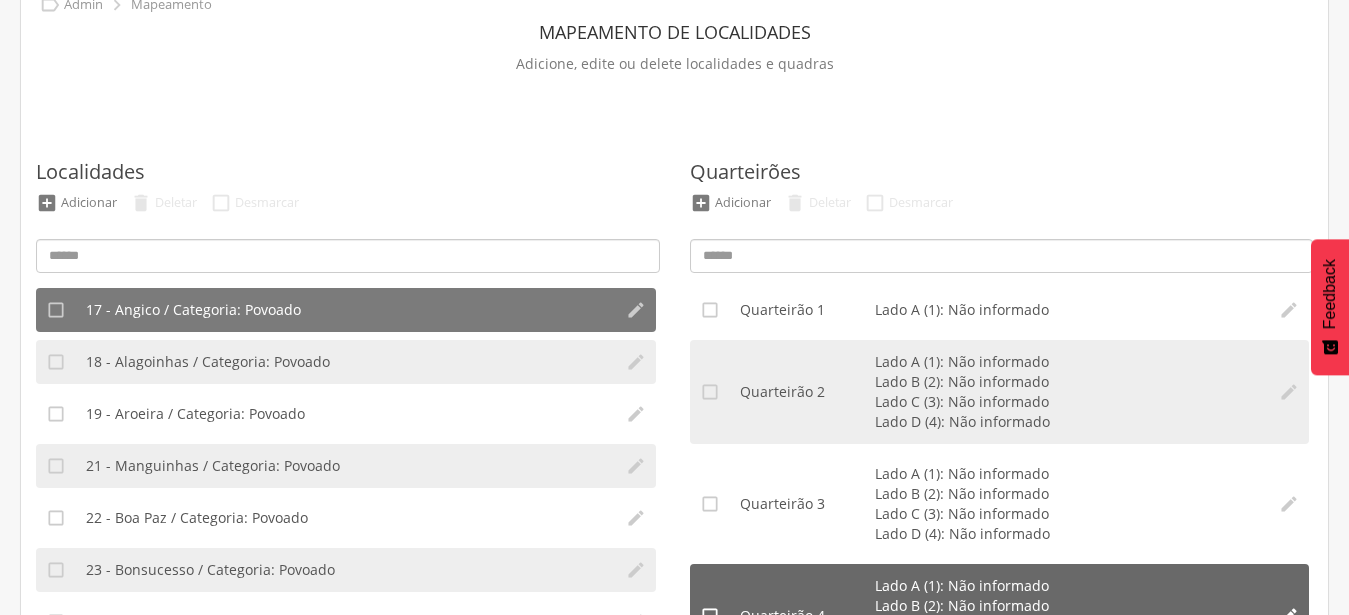 scroll, scrollTop: 306, scrollLeft: 0, axis: vertical 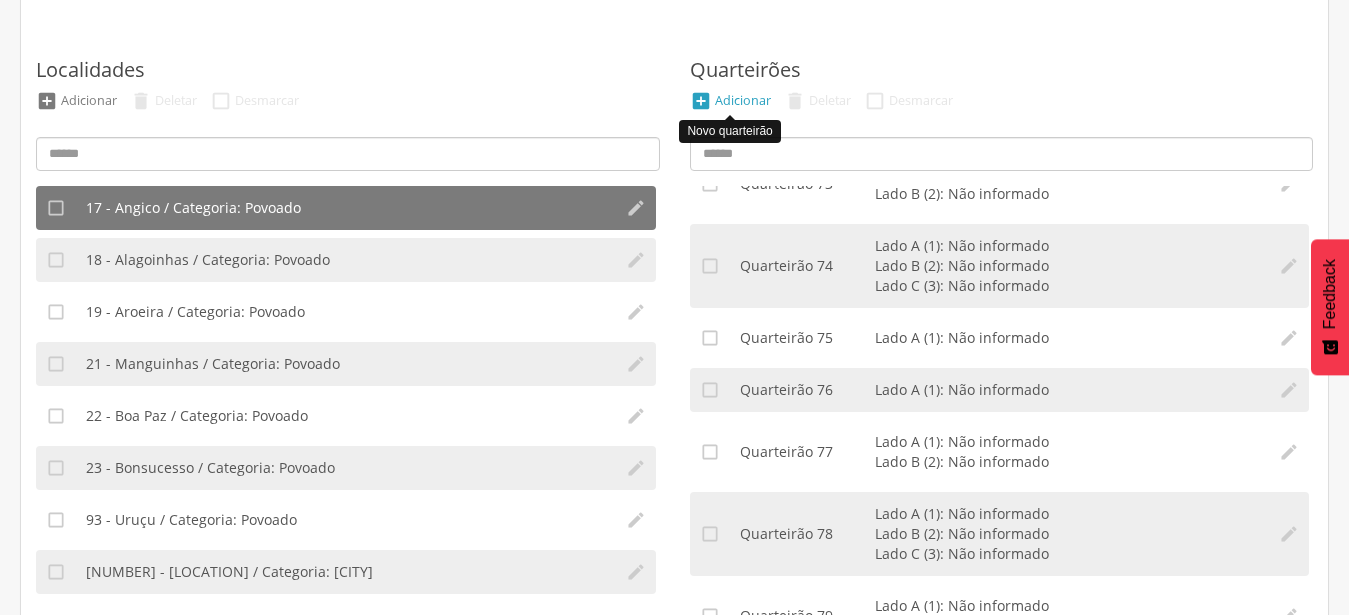 click on "Adicionar" at bounding box center (743, 100) 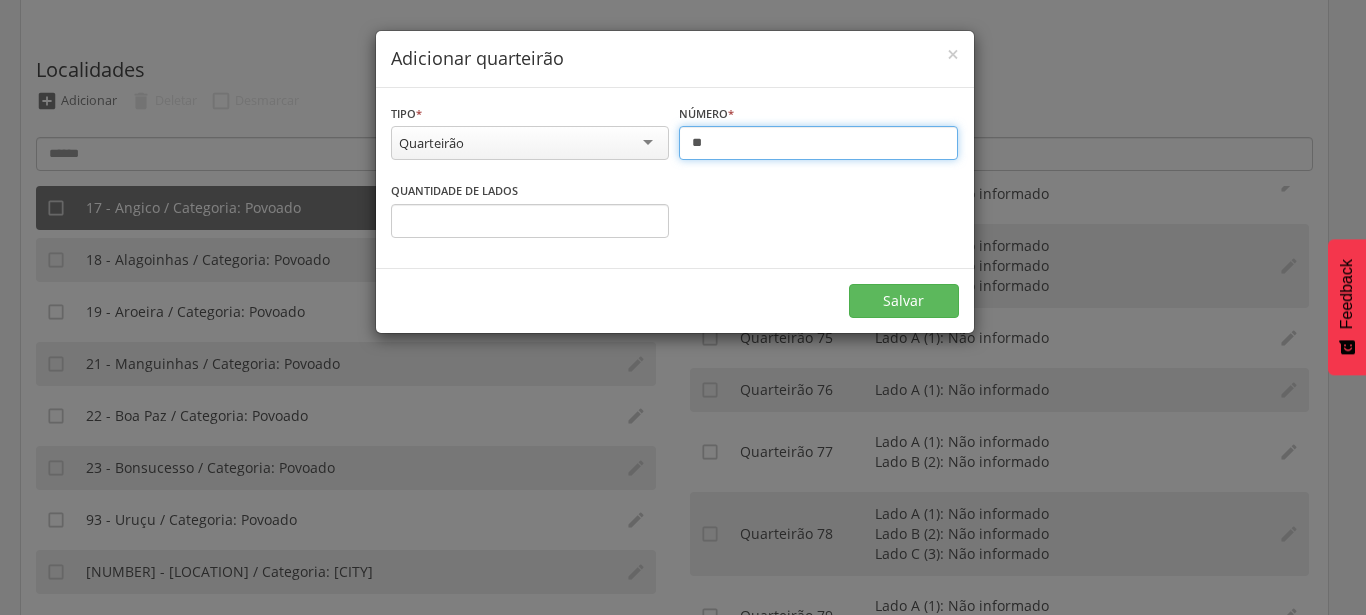 click on "**" at bounding box center (818, 143) 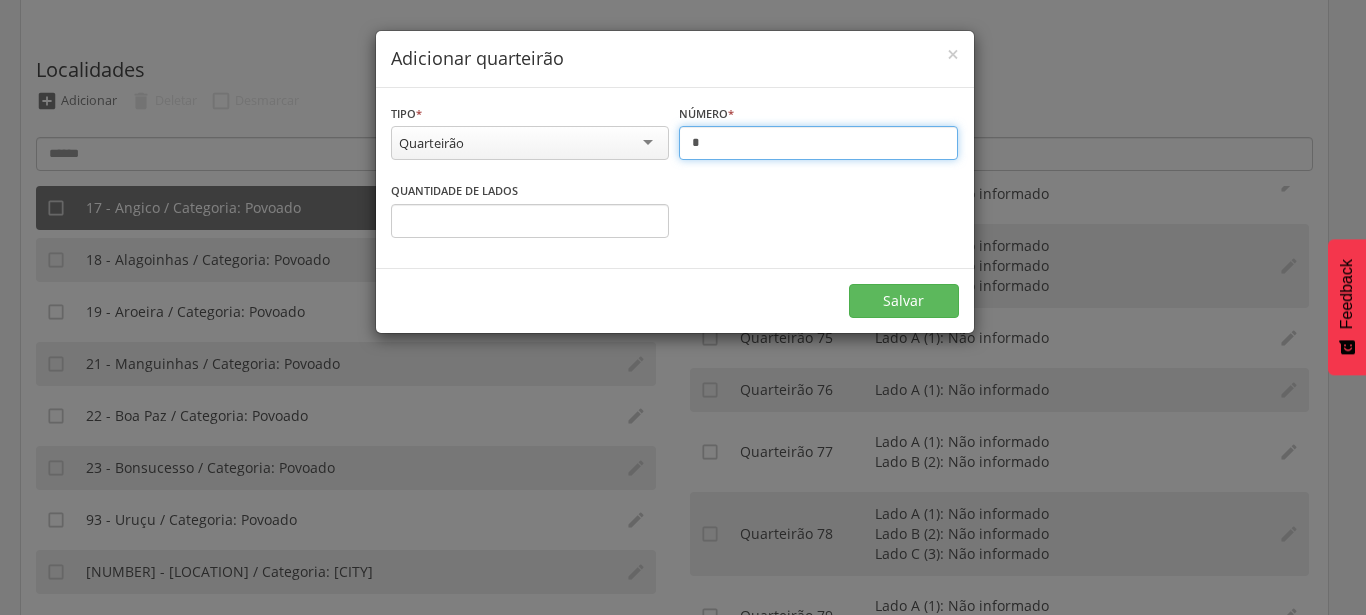 type on "**" 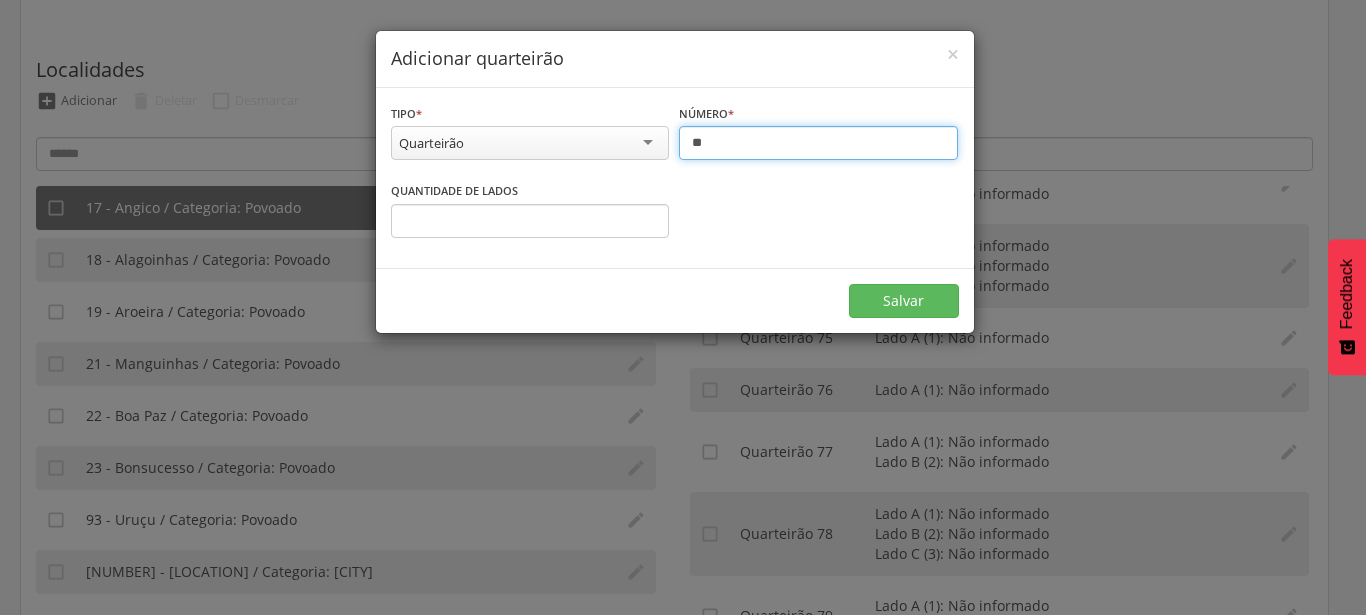 click on "*" at bounding box center [530, 221] 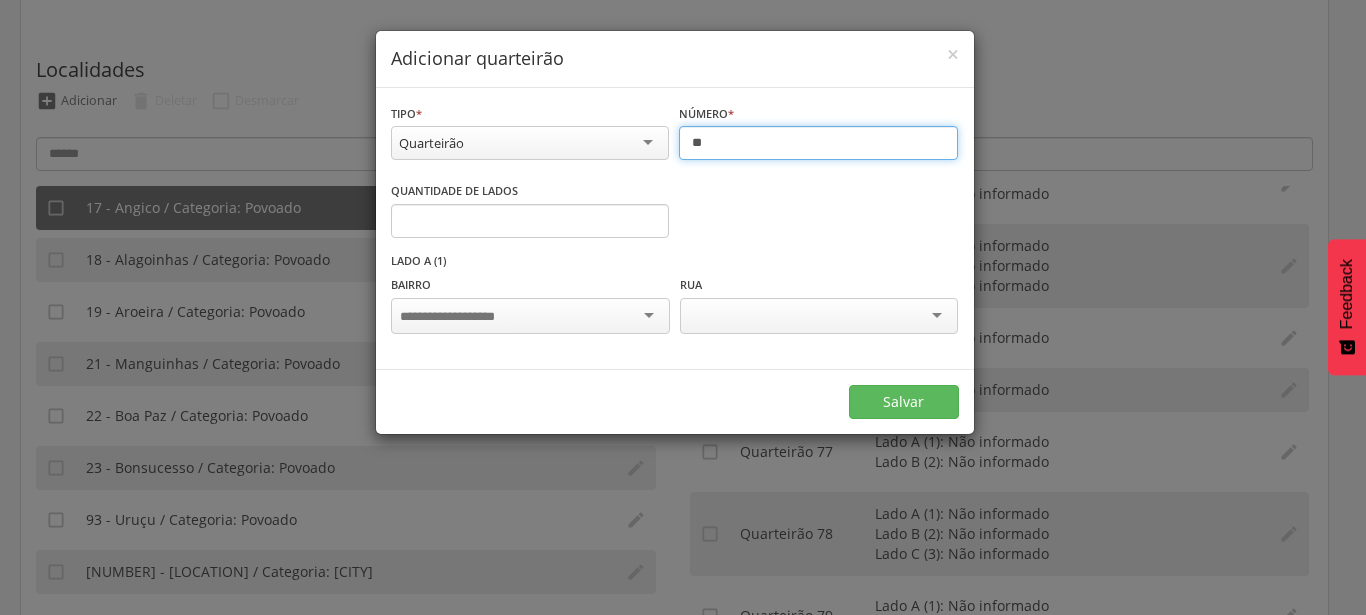 type on "*" 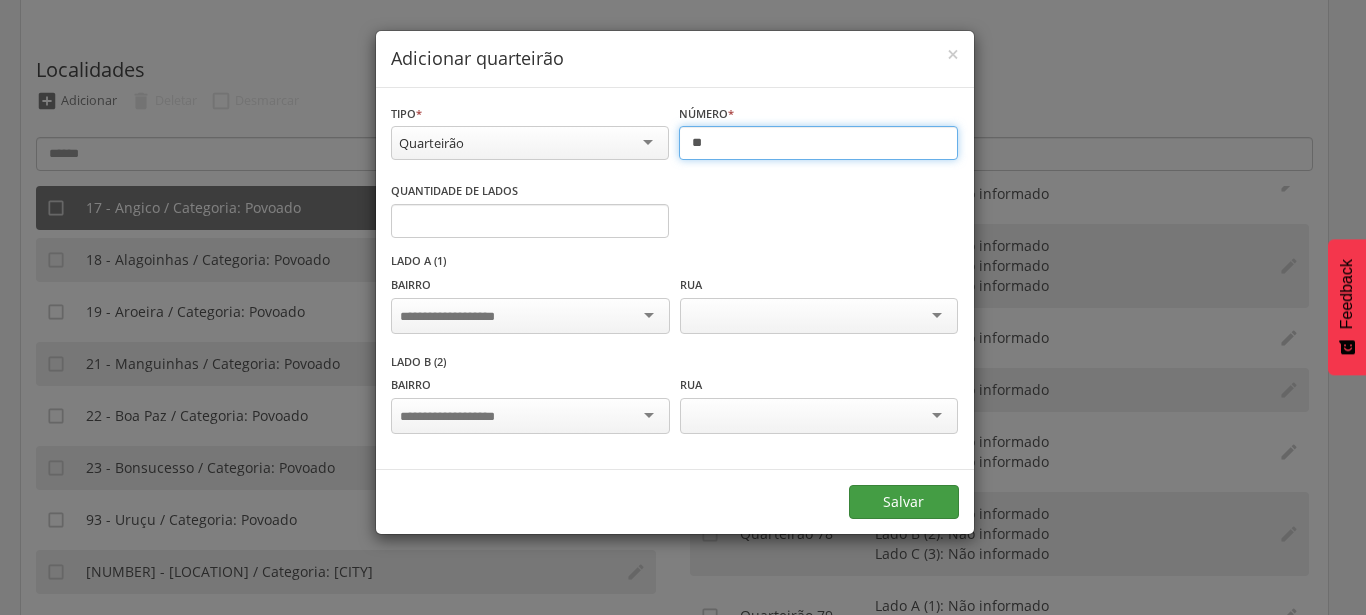 type on "**" 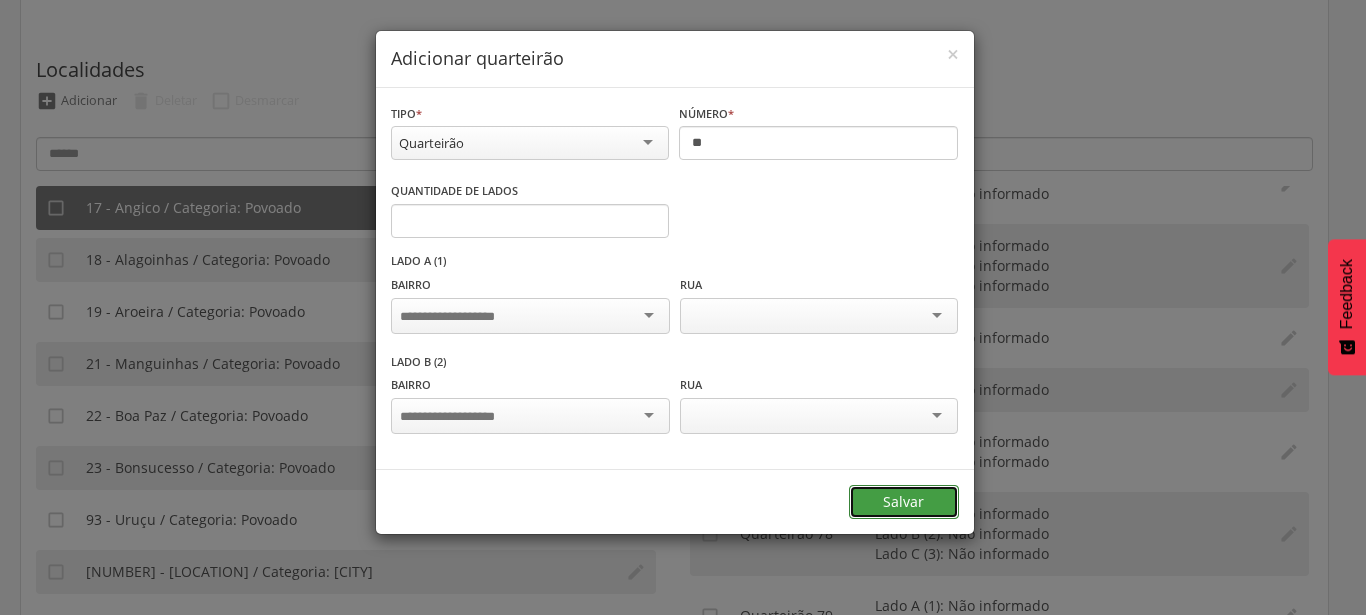 click on "Salvar" at bounding box center (904, 502) 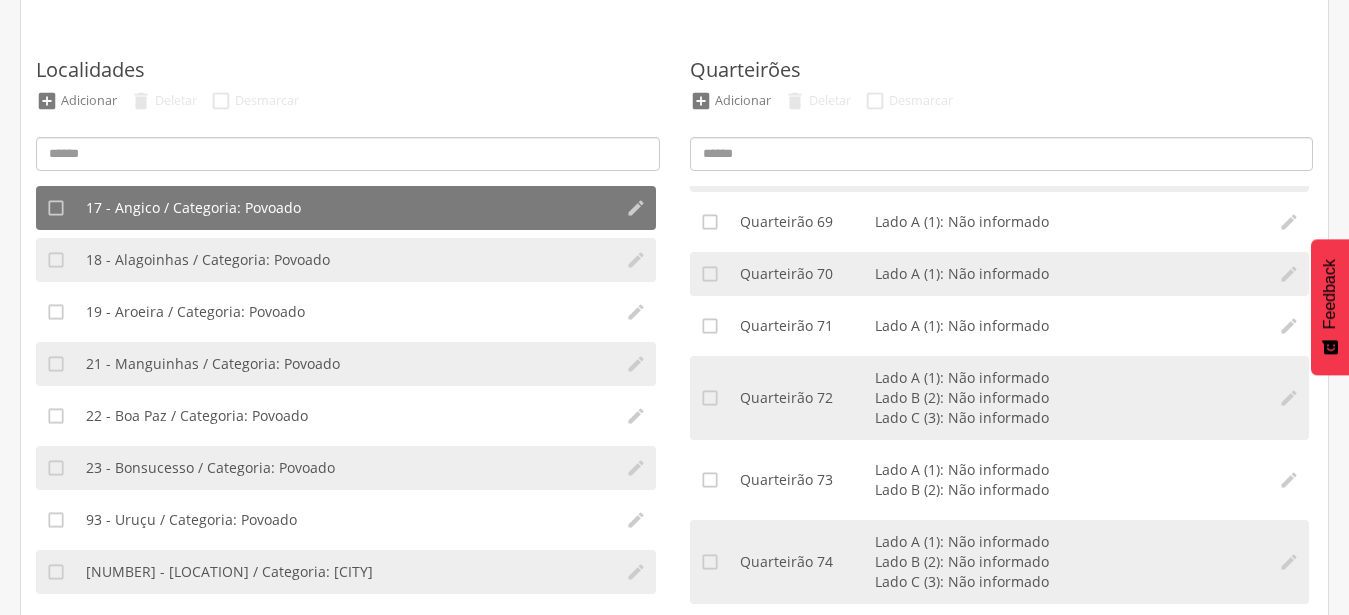 scroll, scrollTop: 6524, scrollLeft: 0, axis: vertical 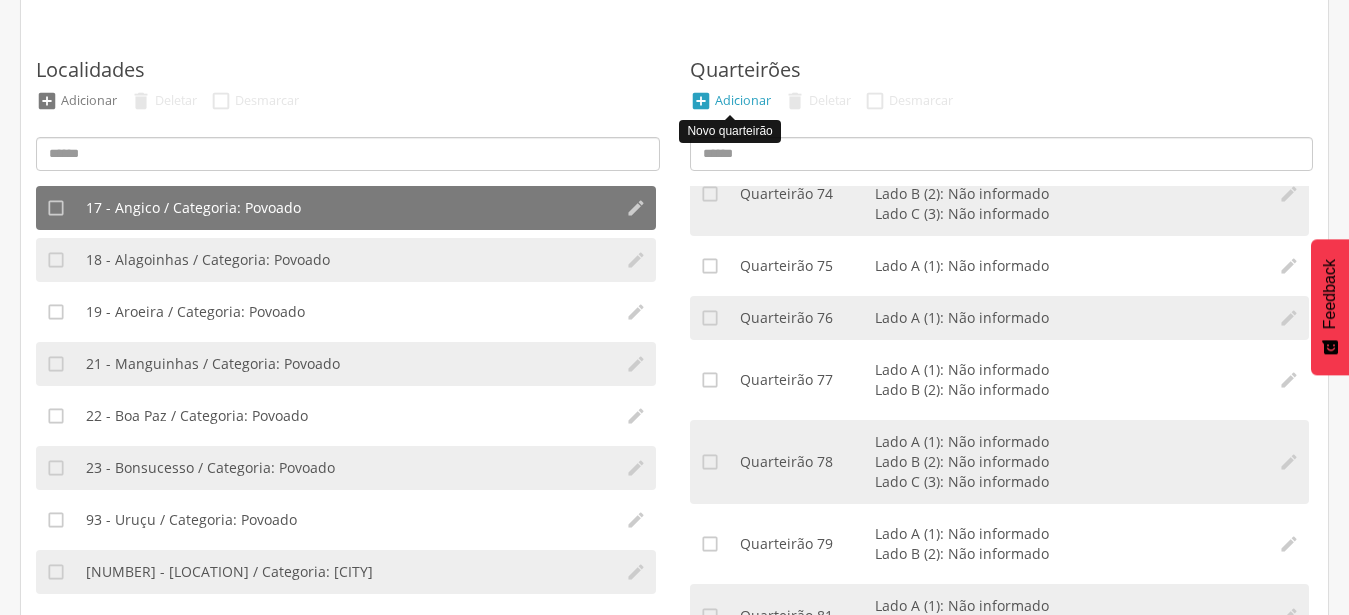 click on "Adicionar" at bounding box center (743, 100) 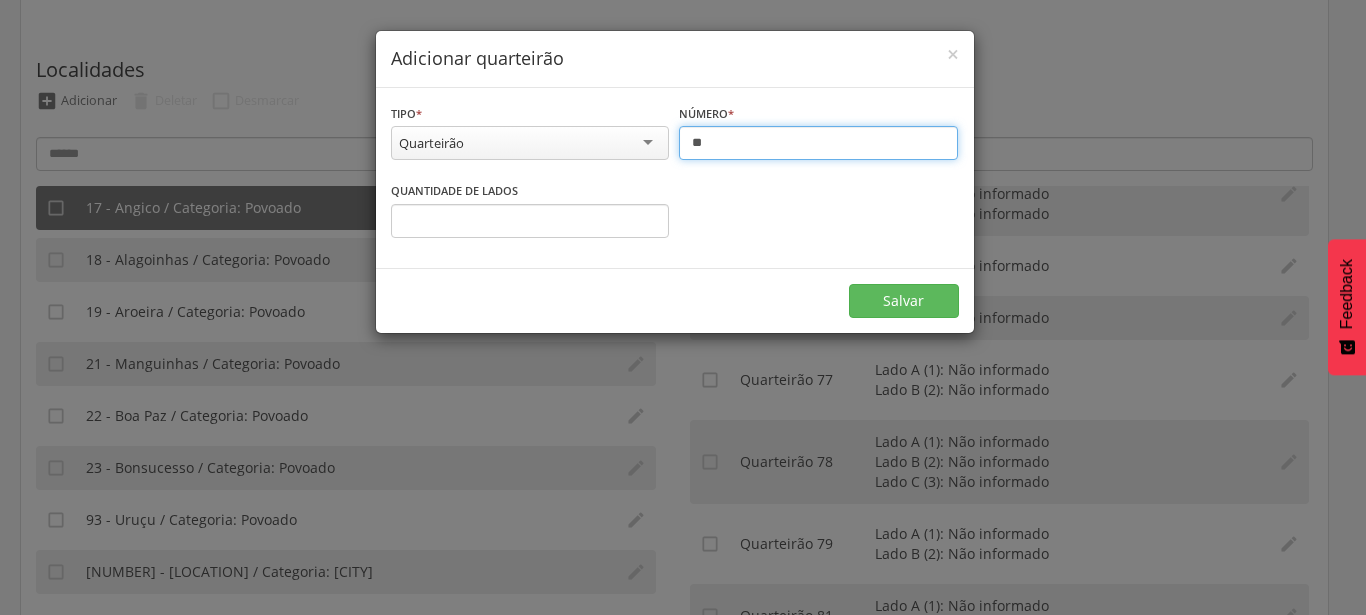 click on "**" at bounding box center [818, 143] 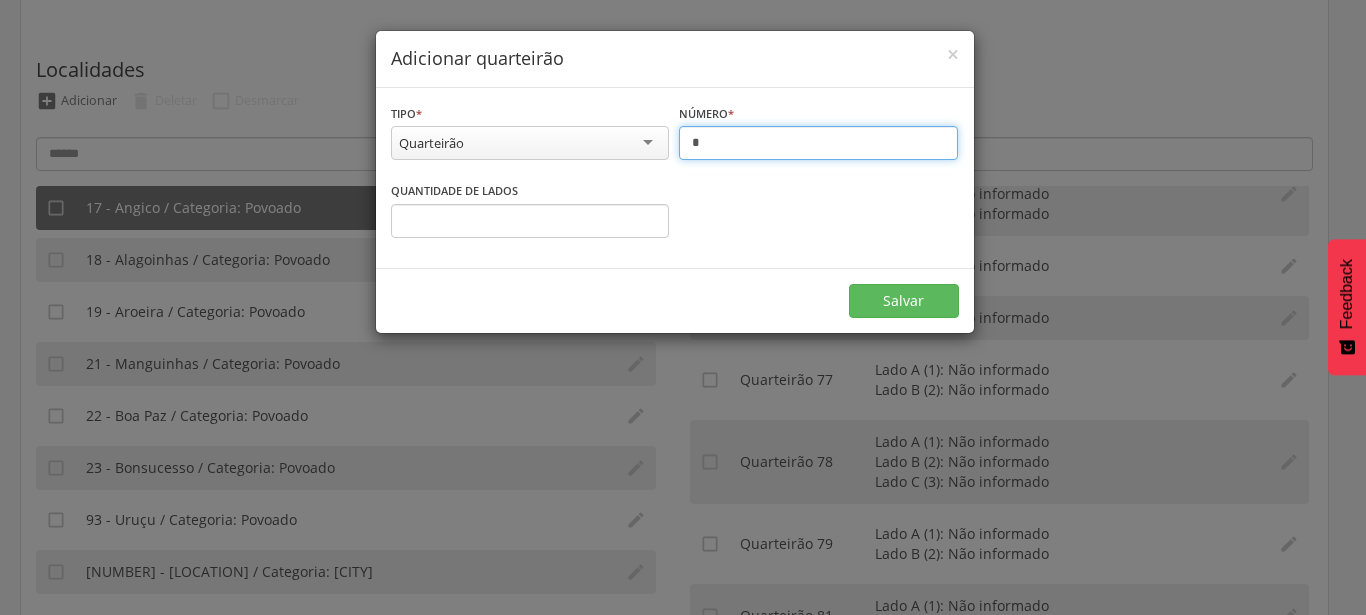 type on "**" 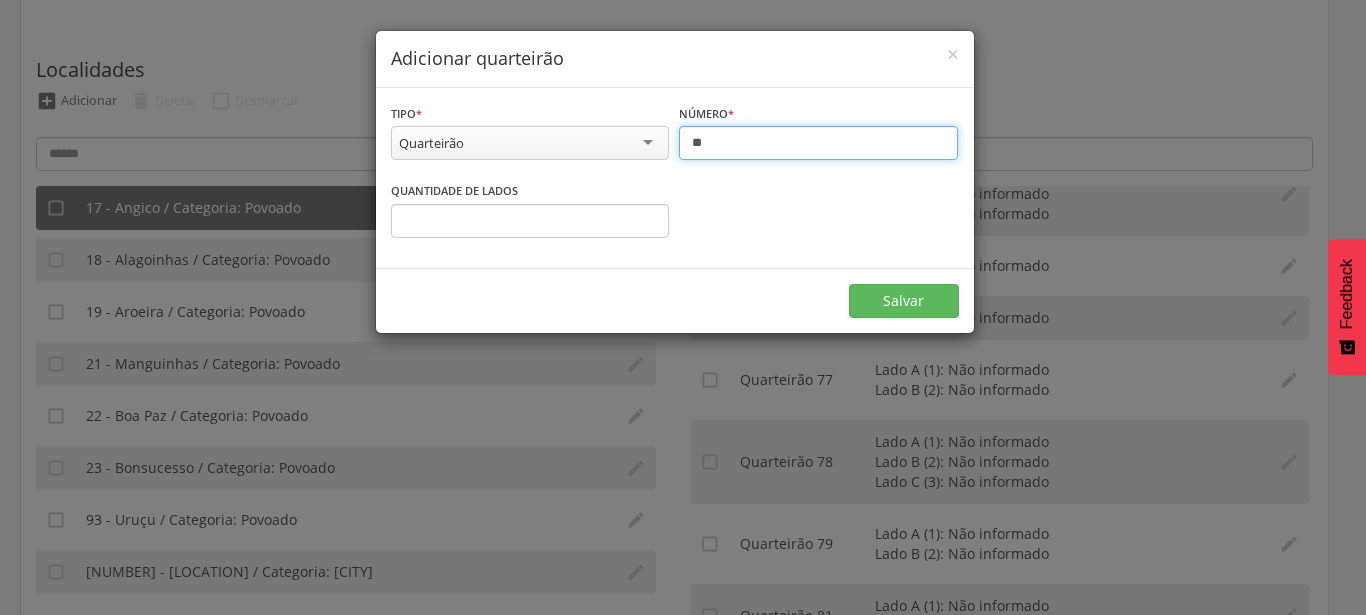 click on "*" at bounding box center [530, 221] 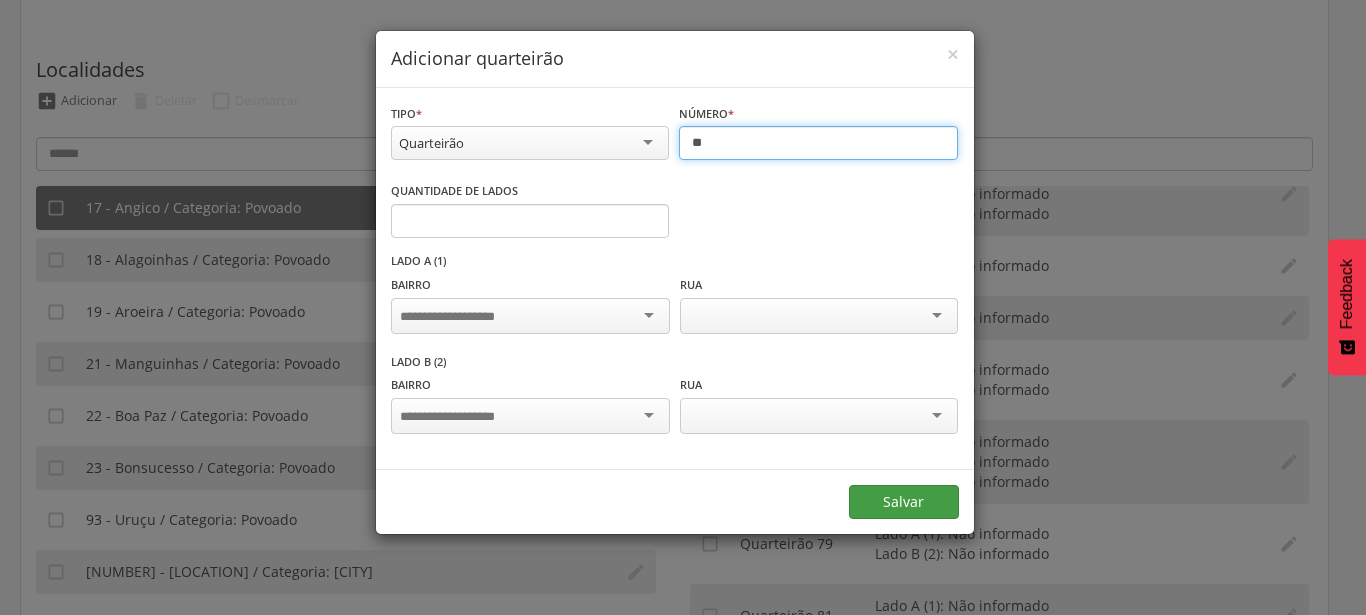 type on "**" 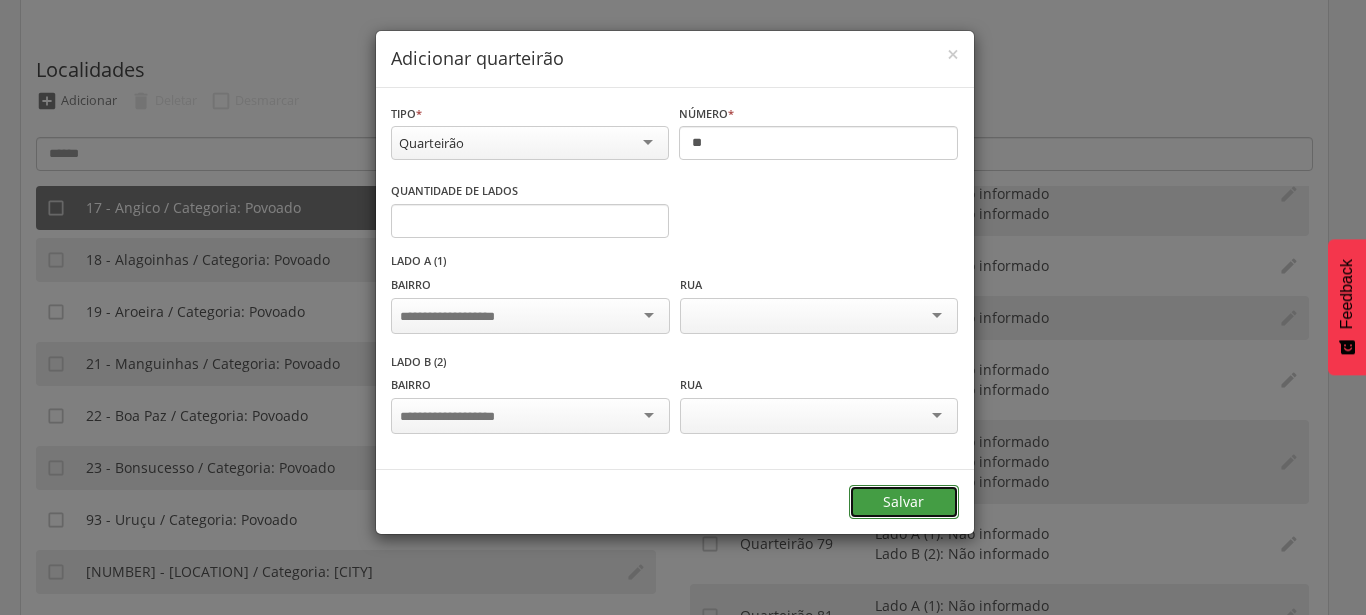 click on "Salvar" at bounding box center (904, 502) 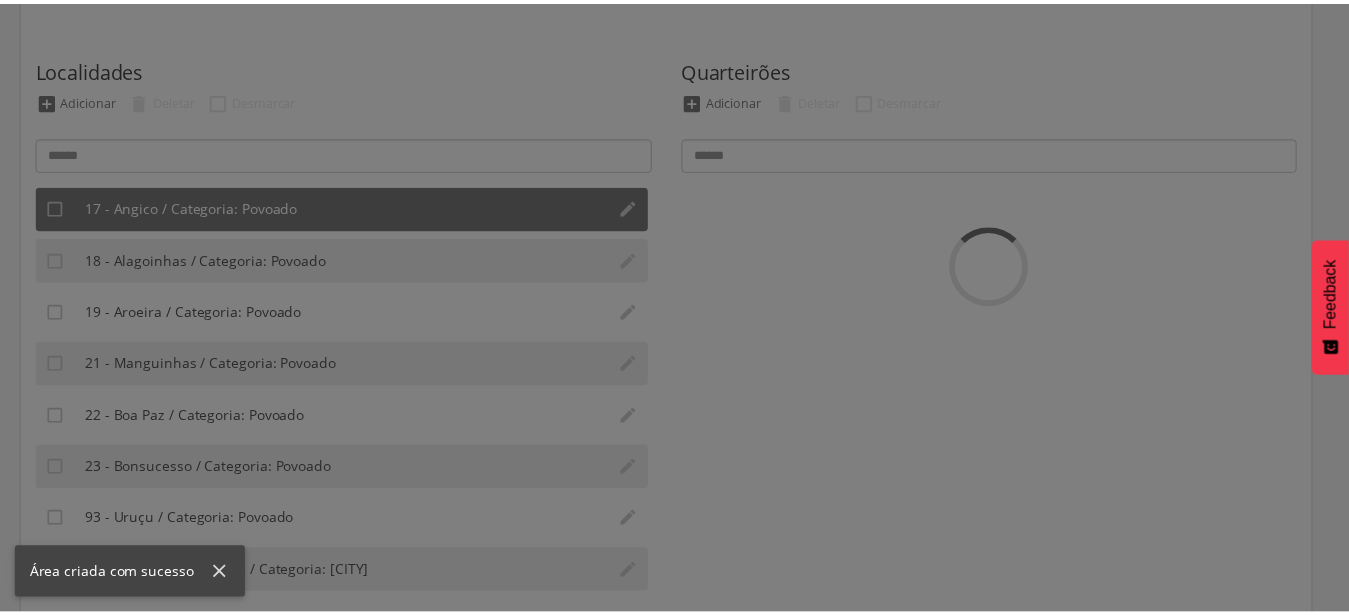 scroll, scrollTop: 0, scrollLeft: 0, axis: both 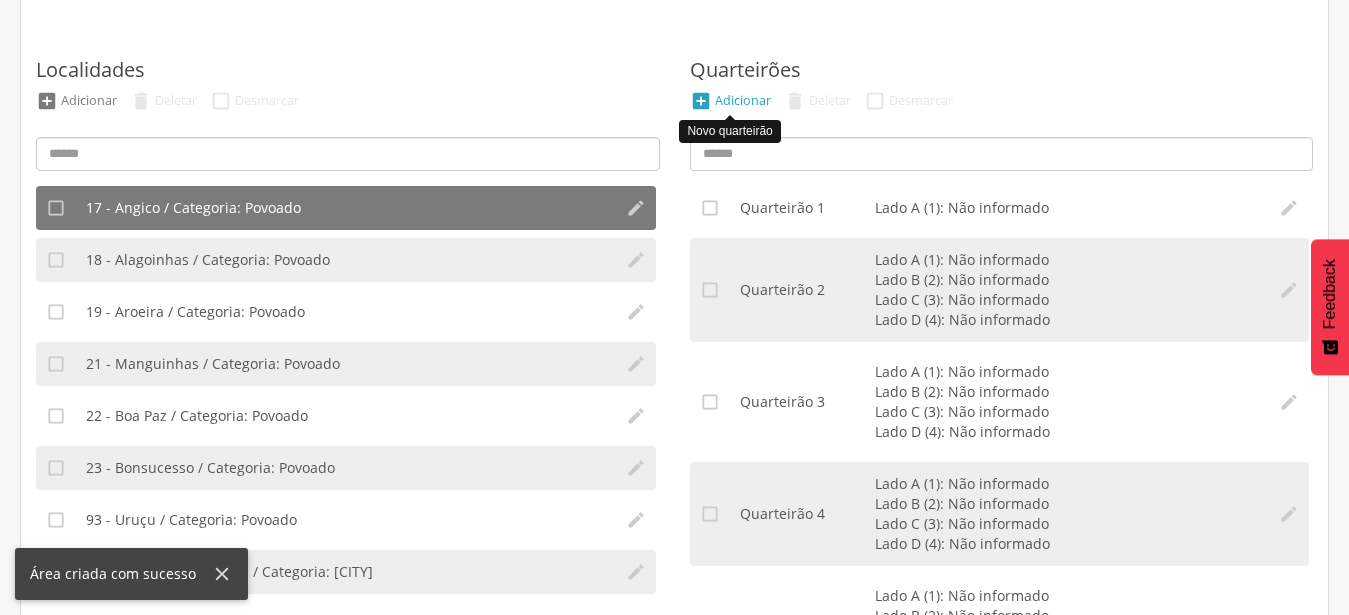 click on "Adicionar" at bounding box center [743, 100] 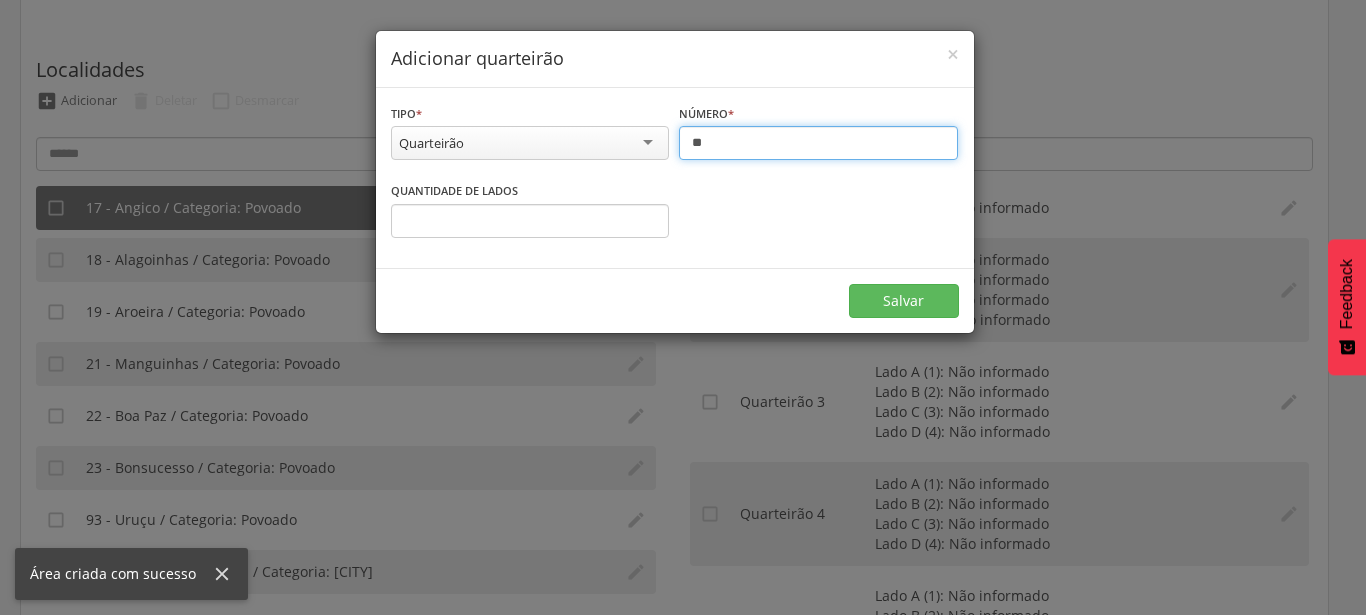 click on "**" at bounding box center [818, 143] 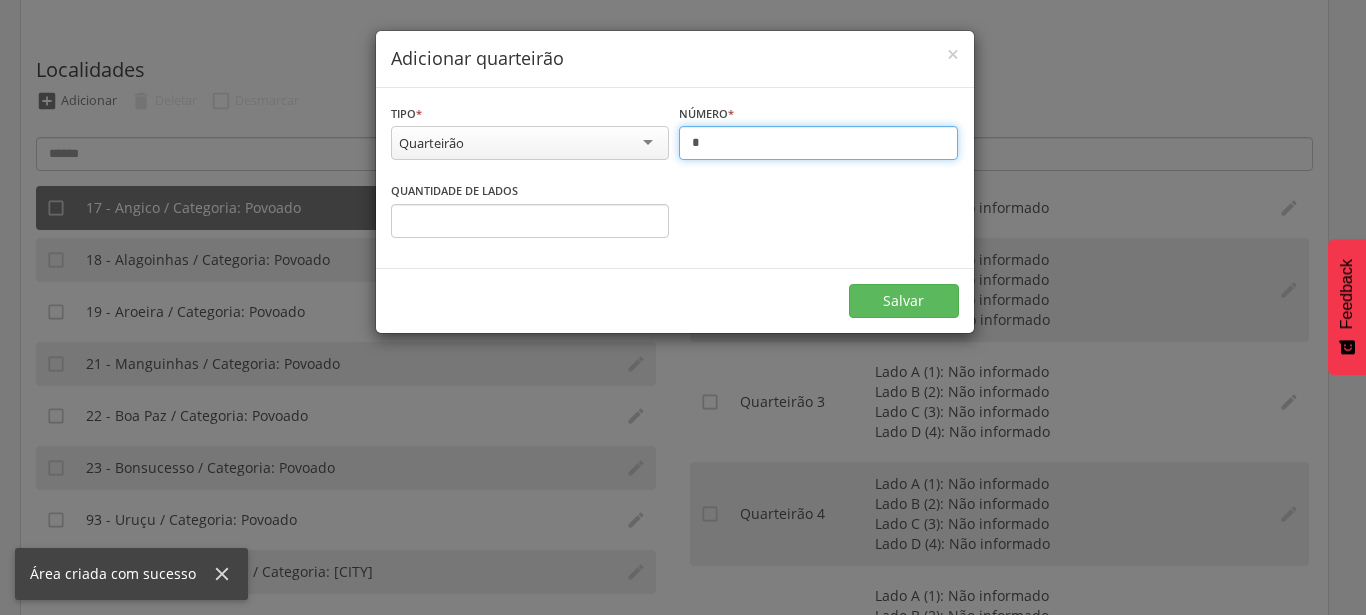 type on "**" 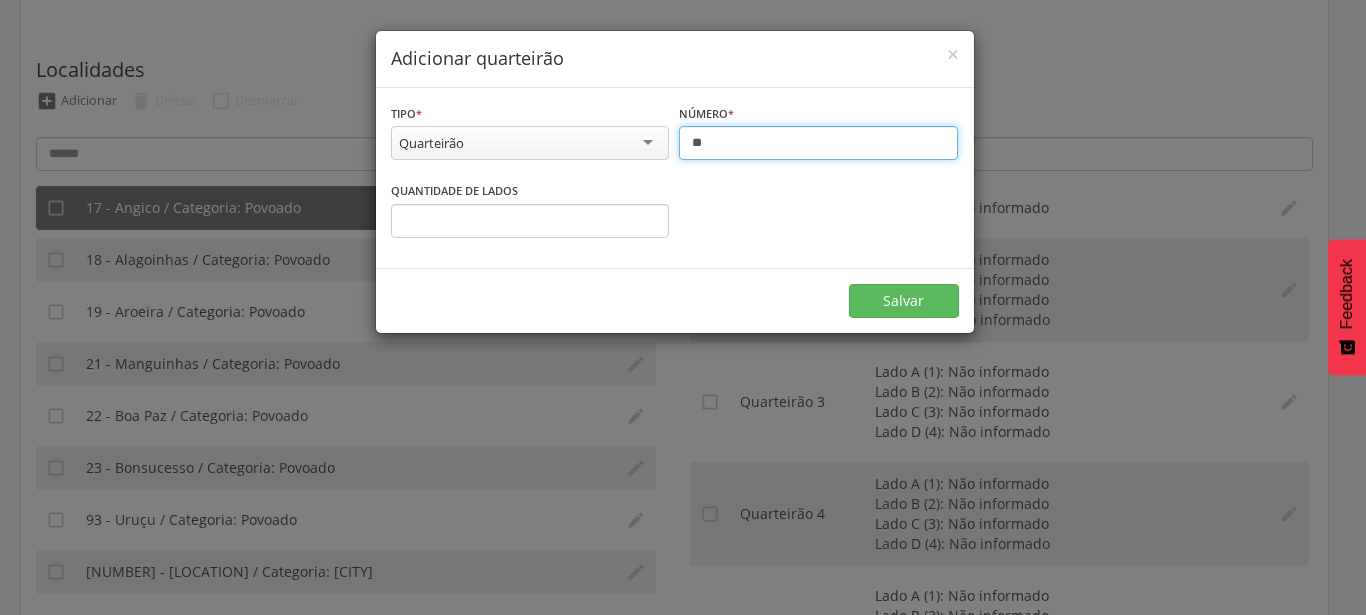 click on "*" at bounding box center [530, 221] 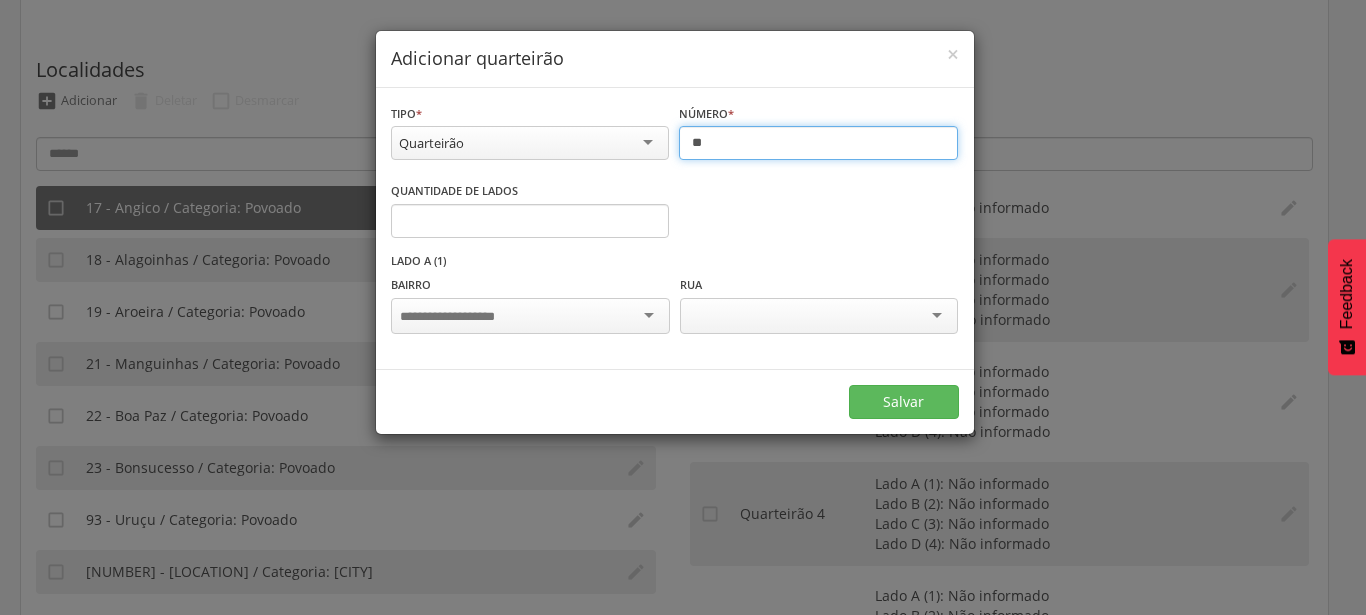 type on "*" 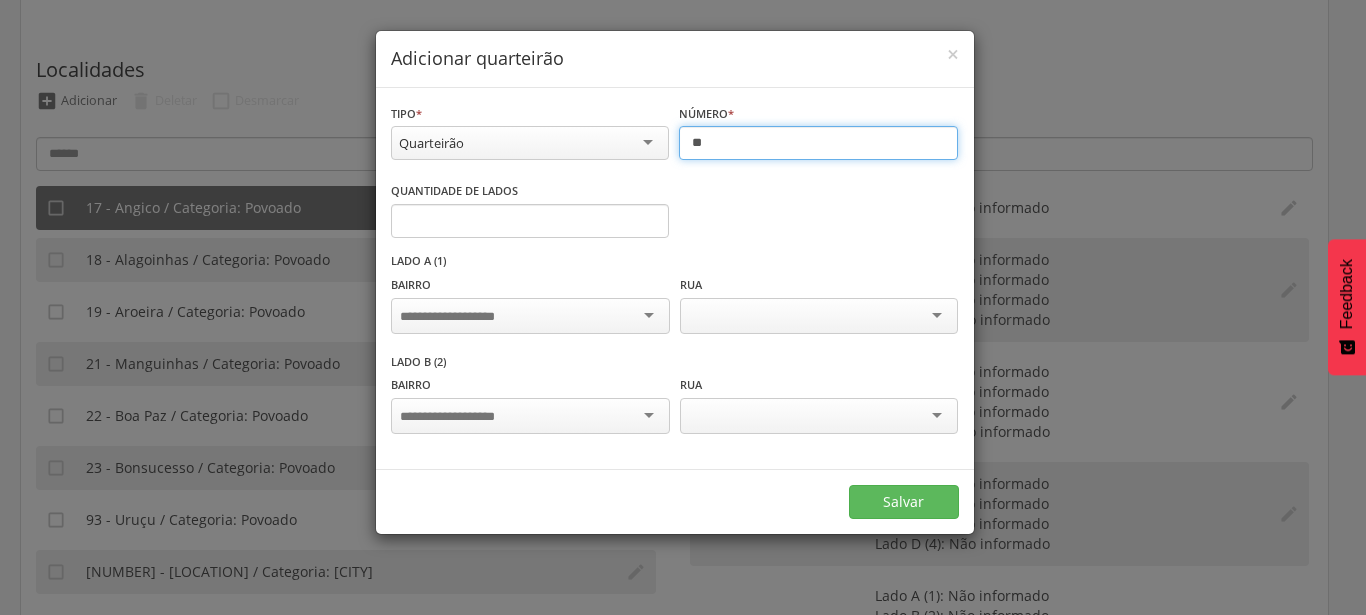 type on "**" 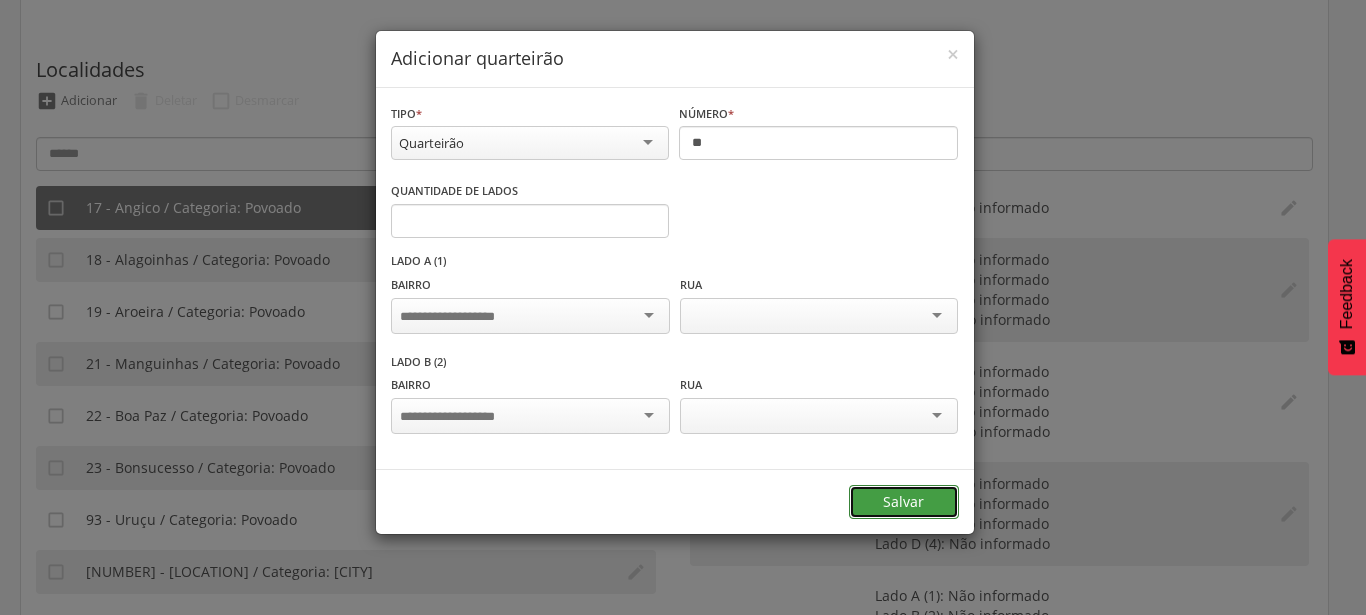 click on "Salvar" at bounding box center (904, 502) 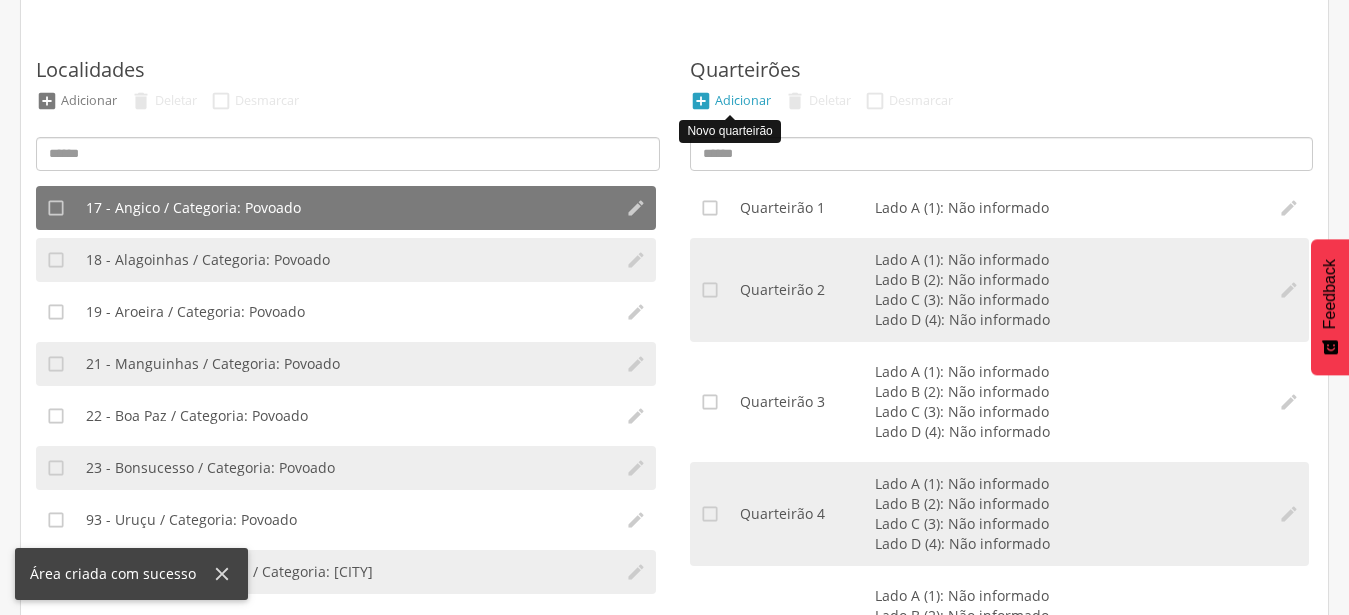 click on "Adicionar" at bounding box center (743, 100) 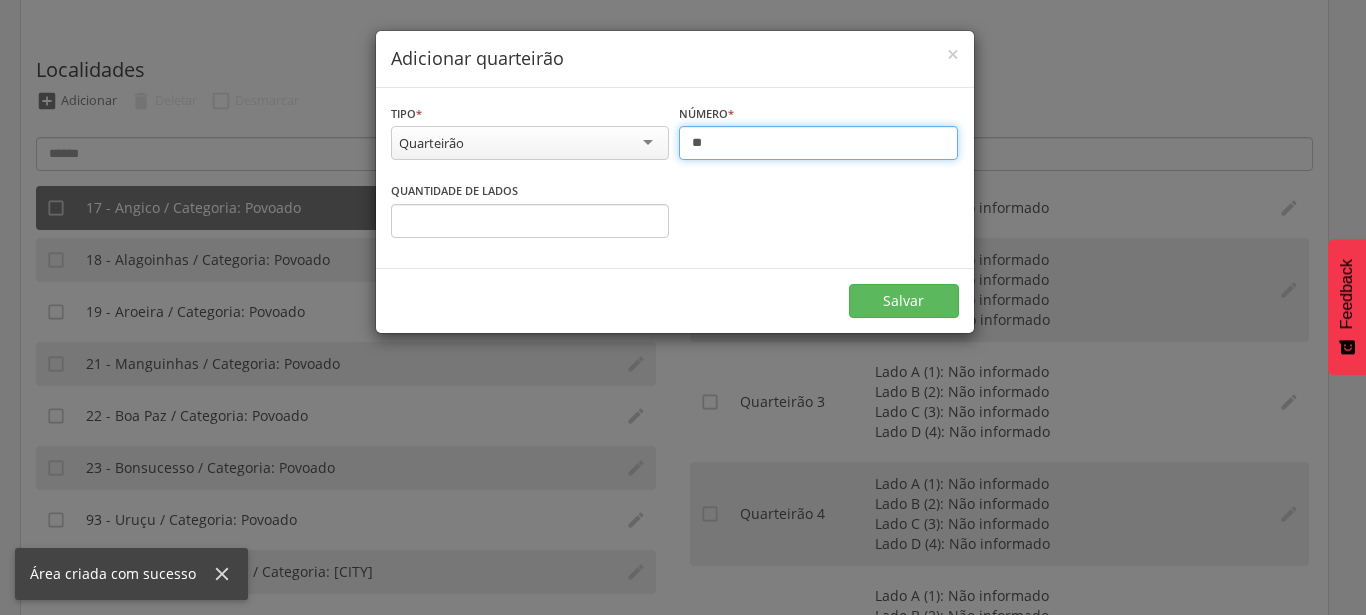 click on "**" at bounding box center (818, 143) 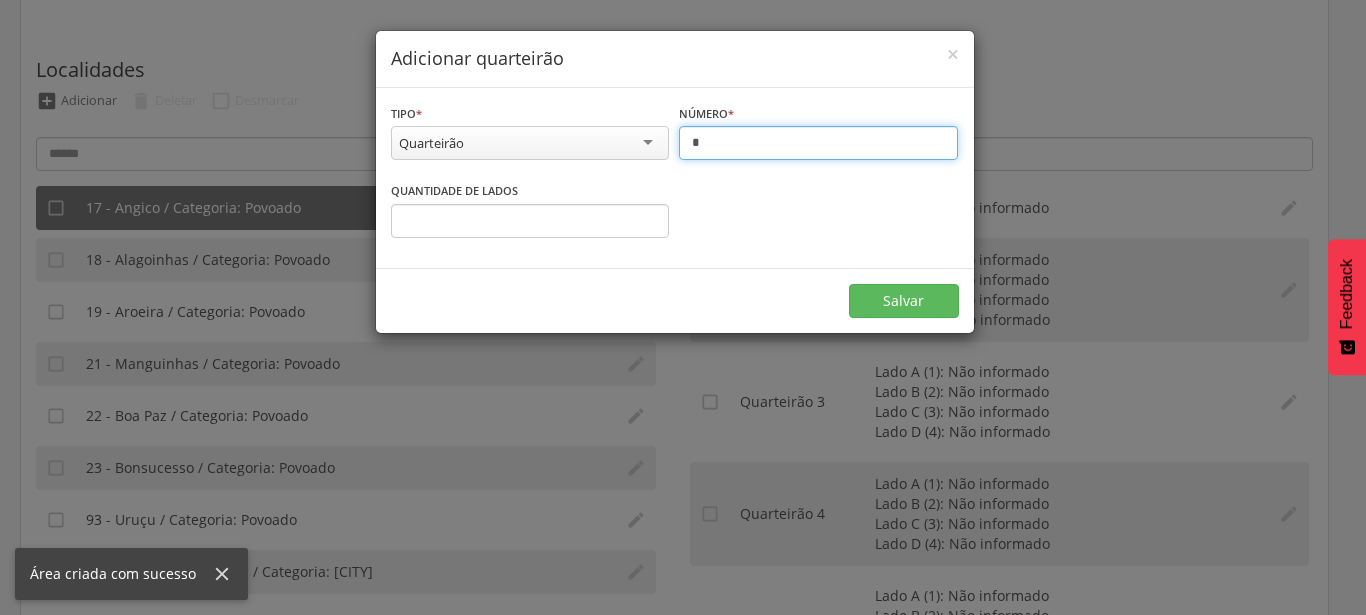 type on "**" 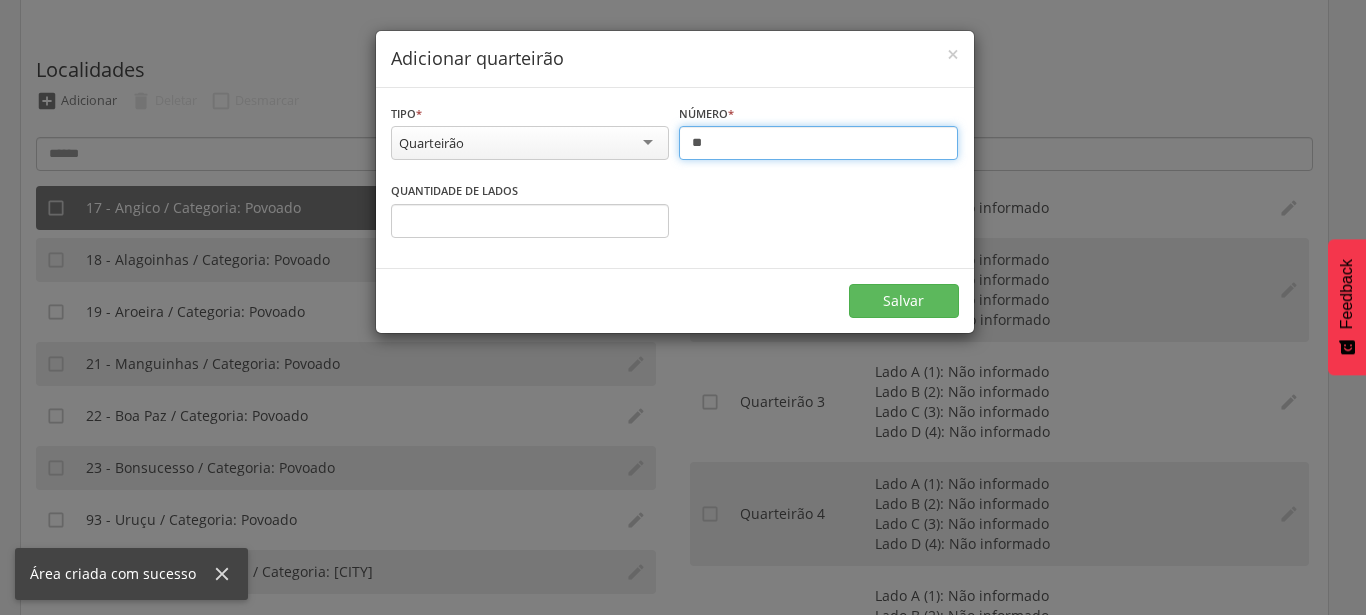 click on "*" at bounding box center [530, 221] 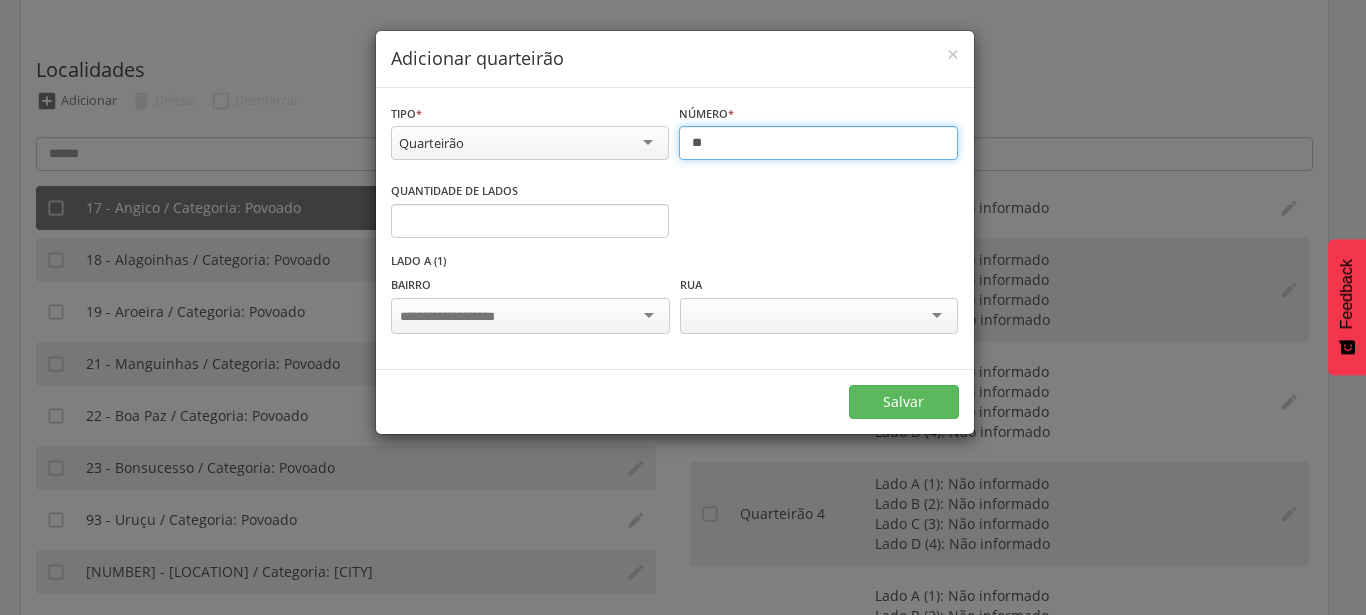 type on "*" 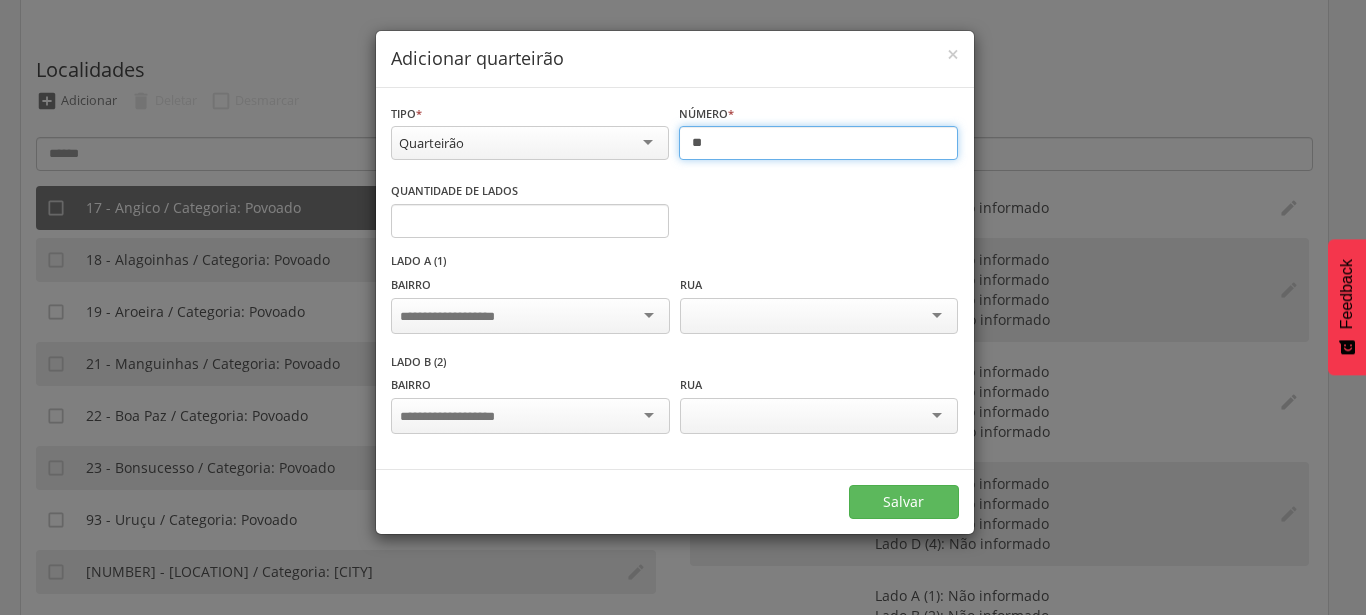 type on "**" 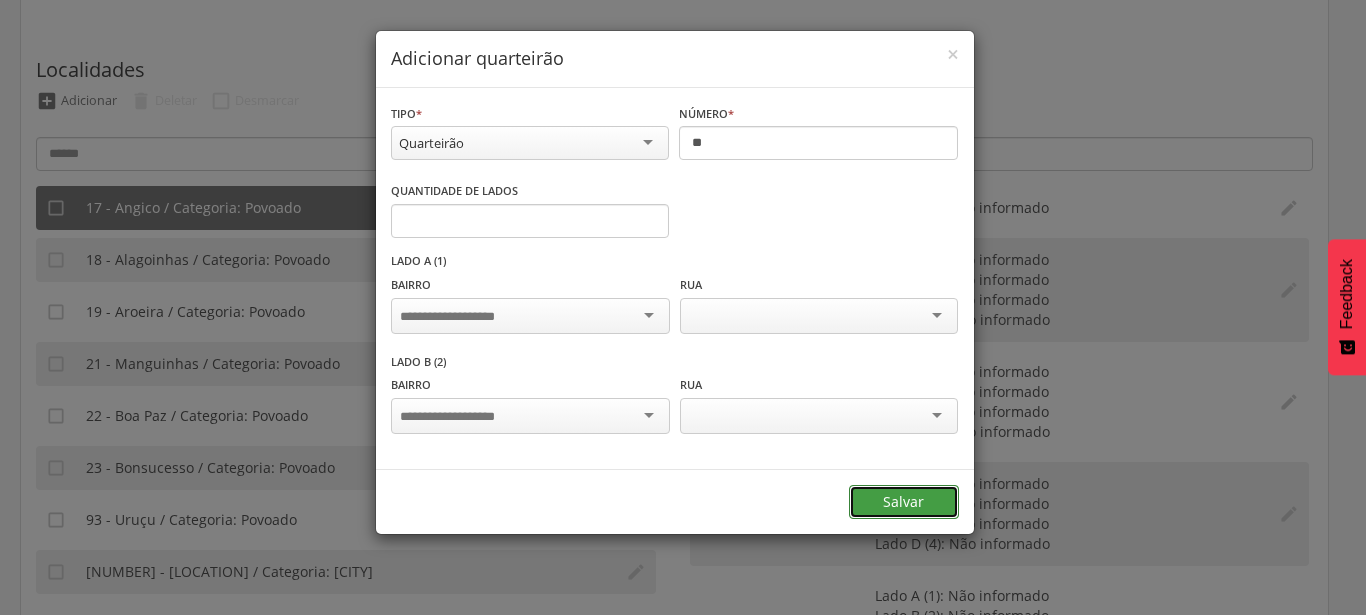 click on "Salvar" at bounding box center (904, 502) 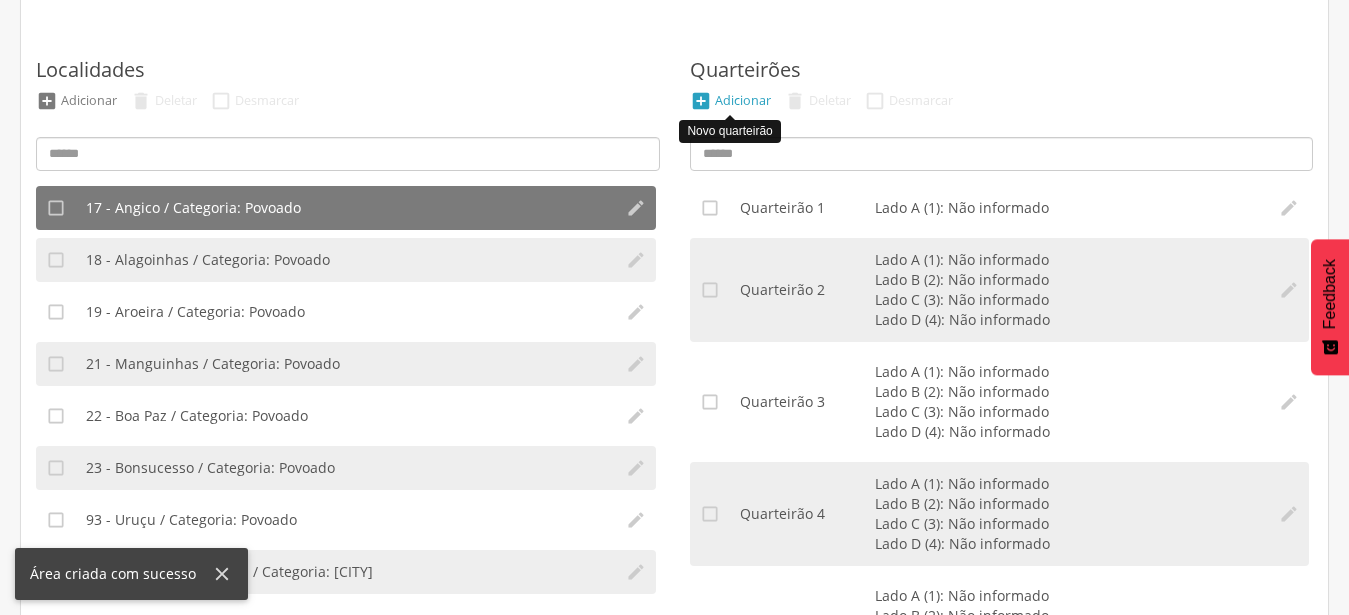 click on "Adicionar" at bounding box center [743, 100] 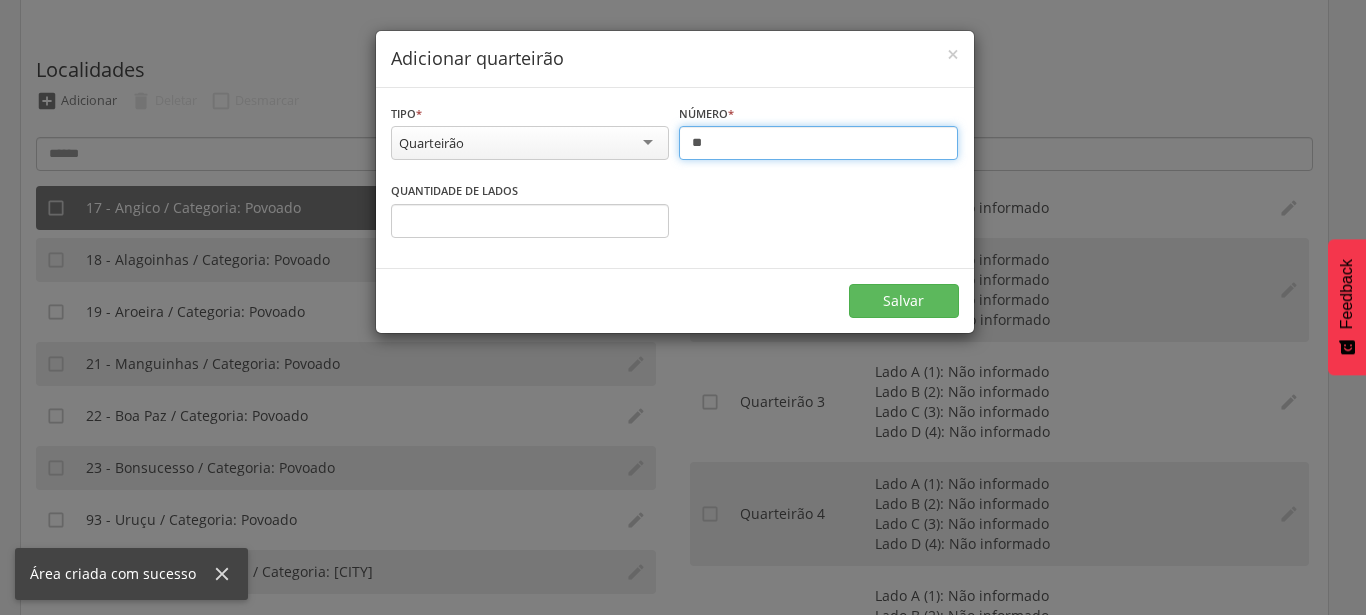click on "**" at bounding box center [818, 143] 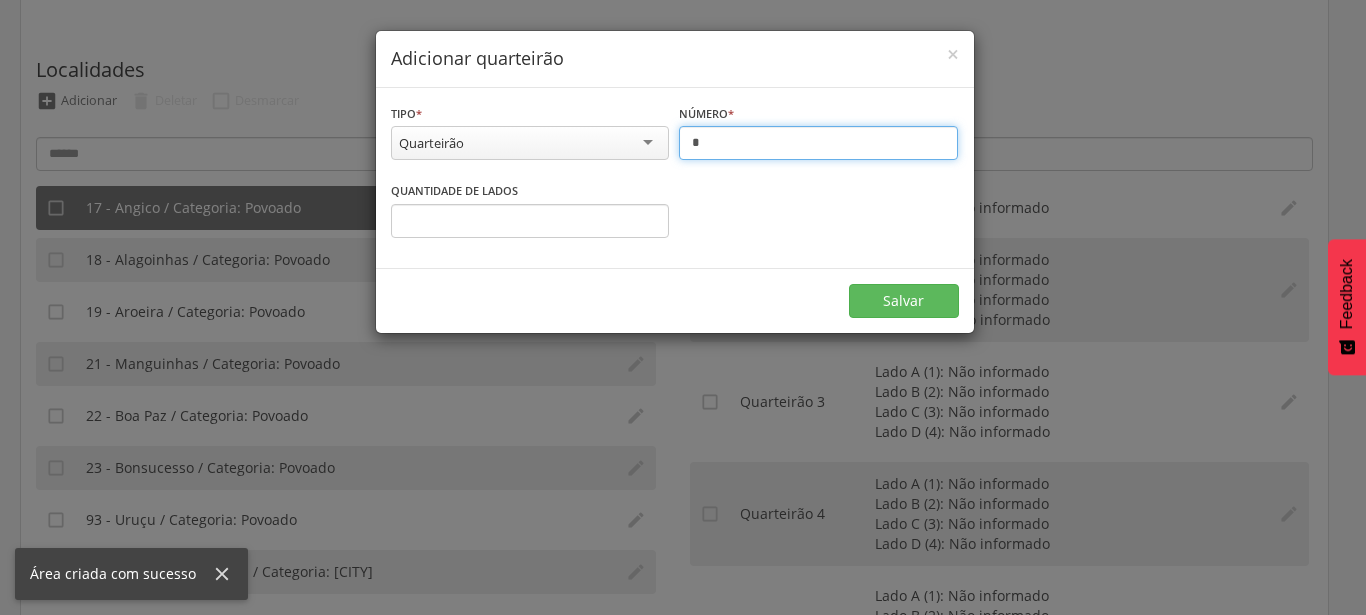 type on "**" 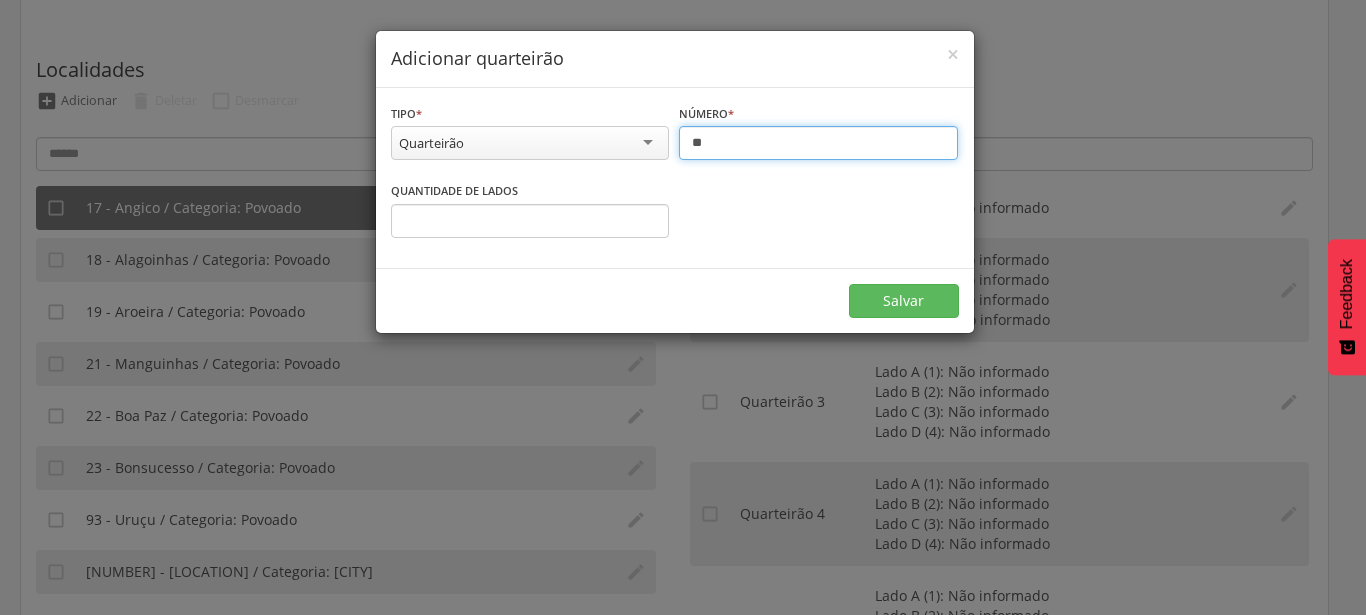 click on "*" at bounding box center (530, 221) 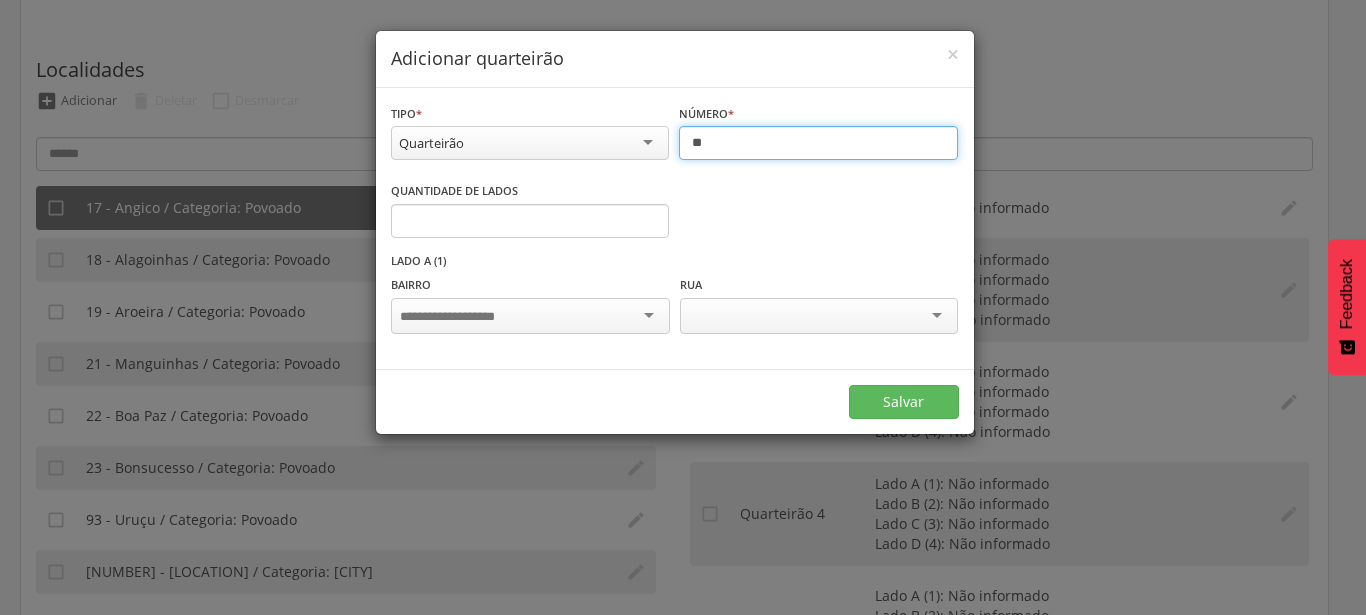 type on "*" 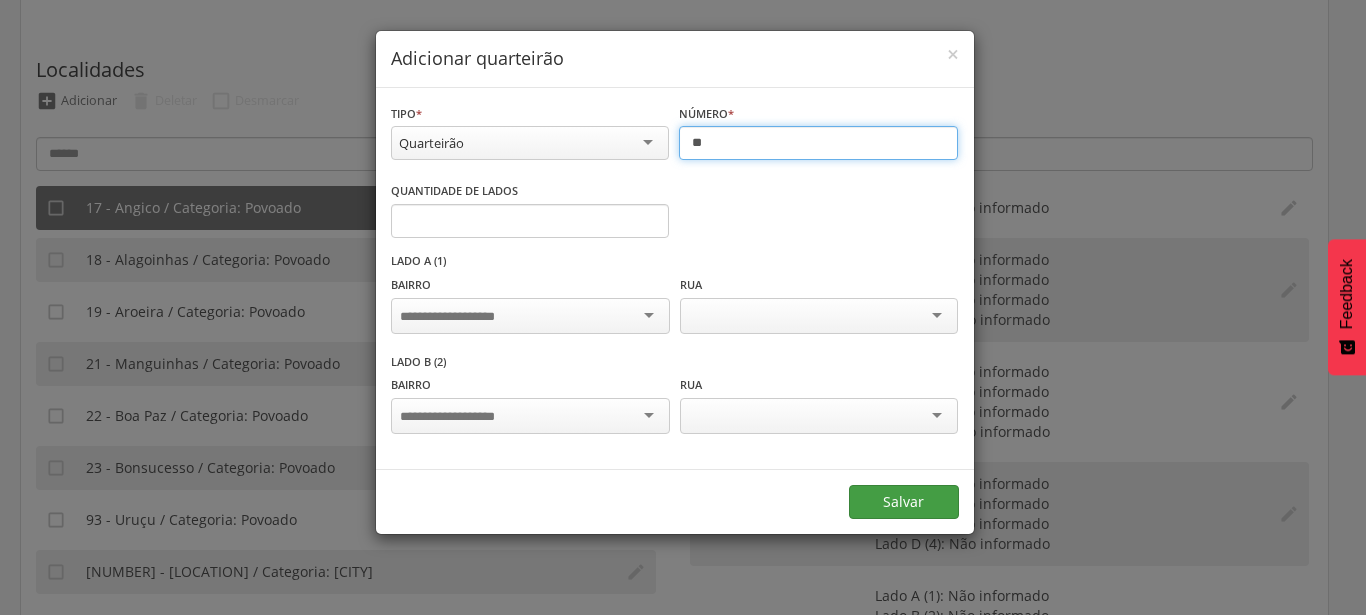 type on "**" 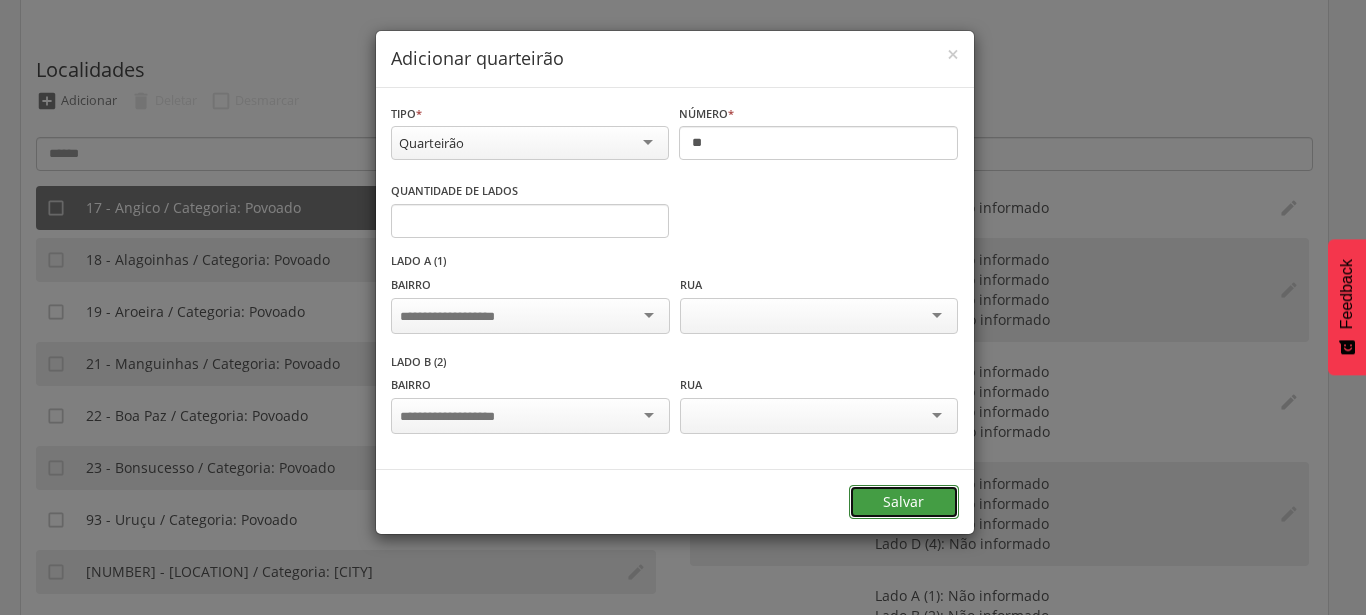 click on "Salvar" at bounding box center (904, 502) 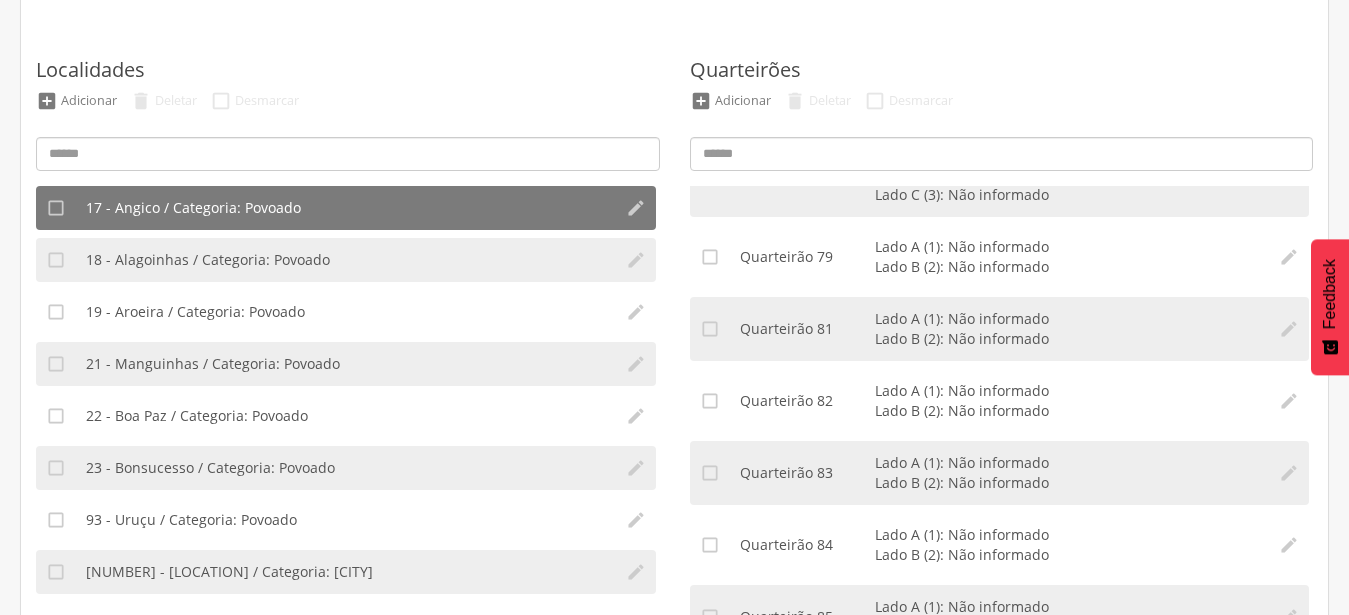 scroll, scrollTop: 6812, scrollLeft: 0, axis: vertical 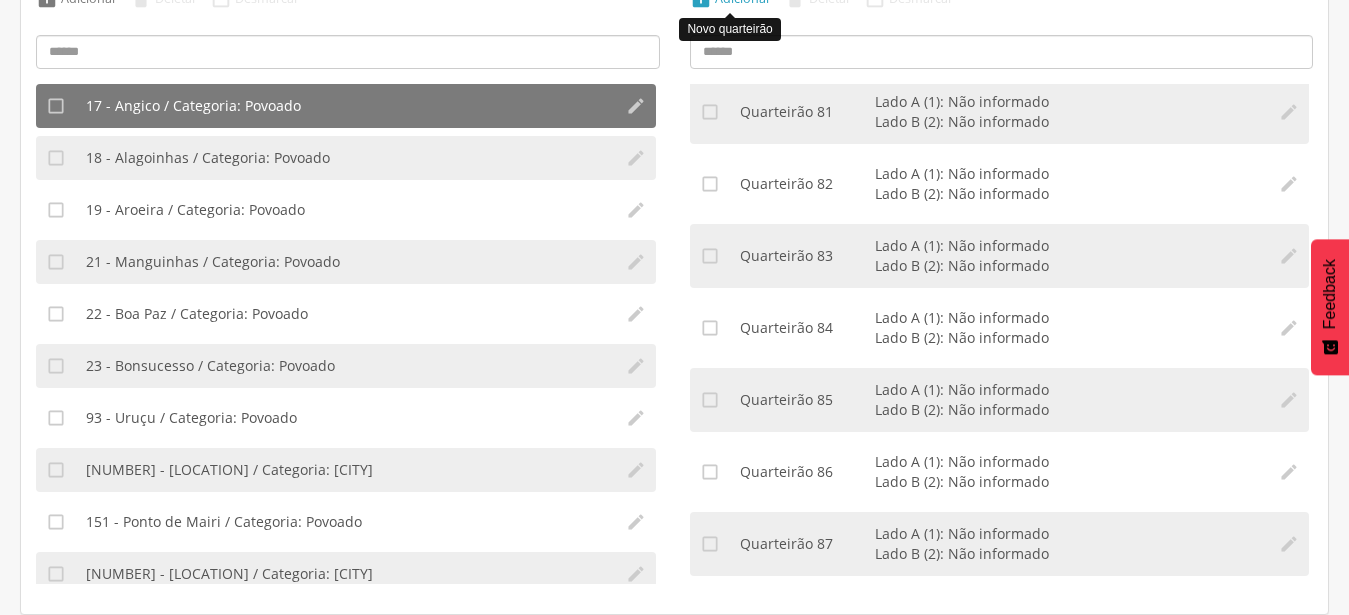 click on "Adicionar" at bounding box center (743, -2) 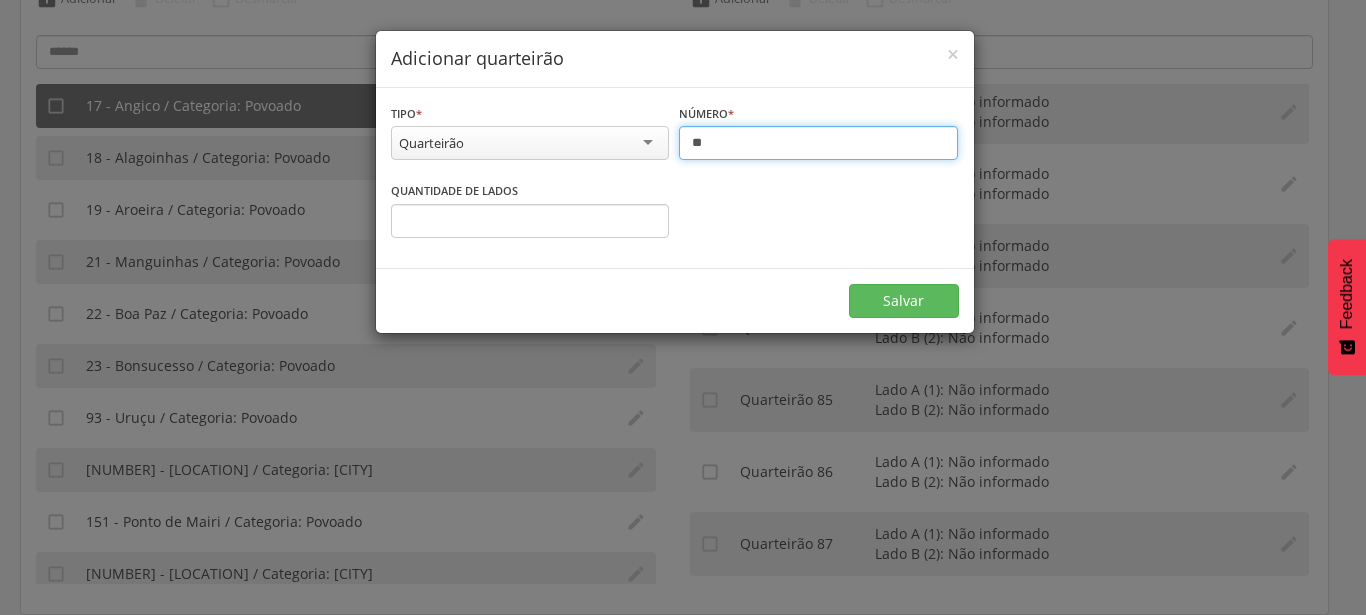 click on "**" at bounding box center (818, 143) 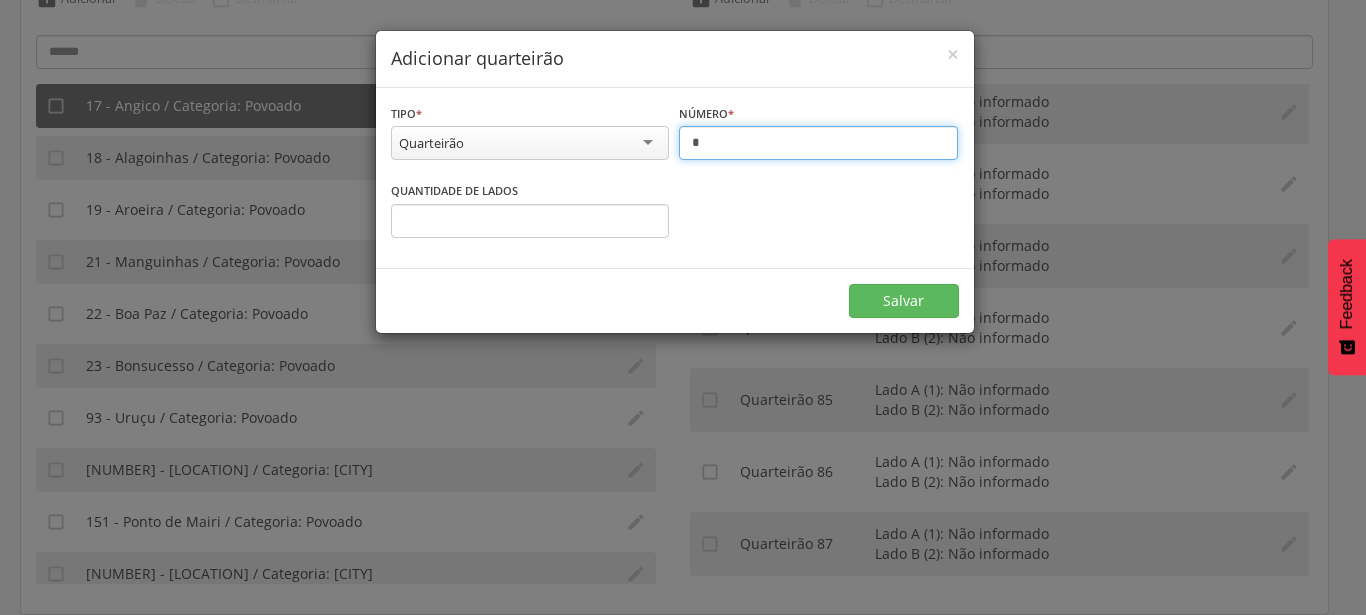 type on "**" 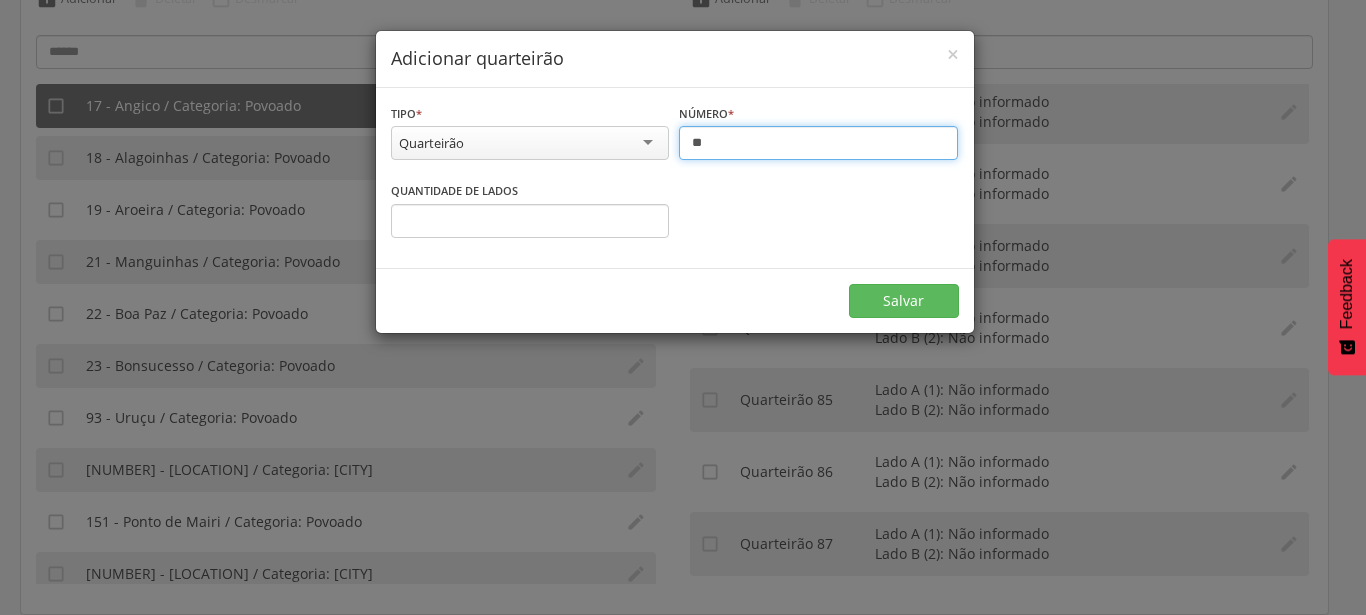 click on "*" at bounding box center [530, 221] 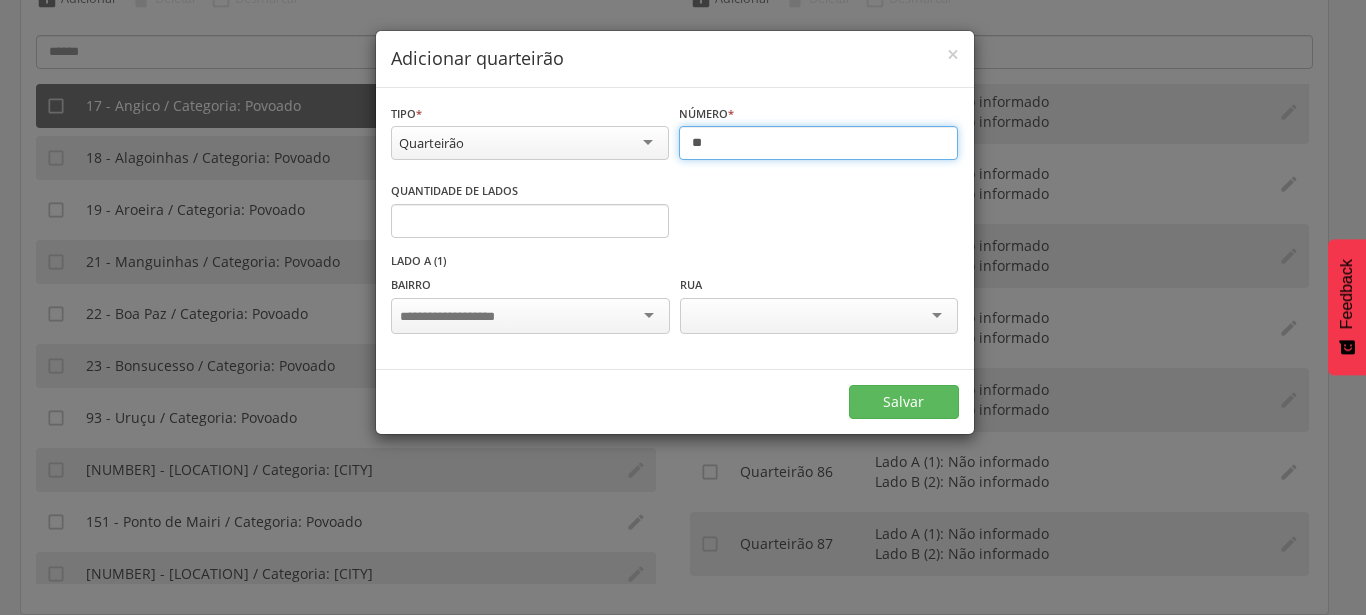 type on "*" 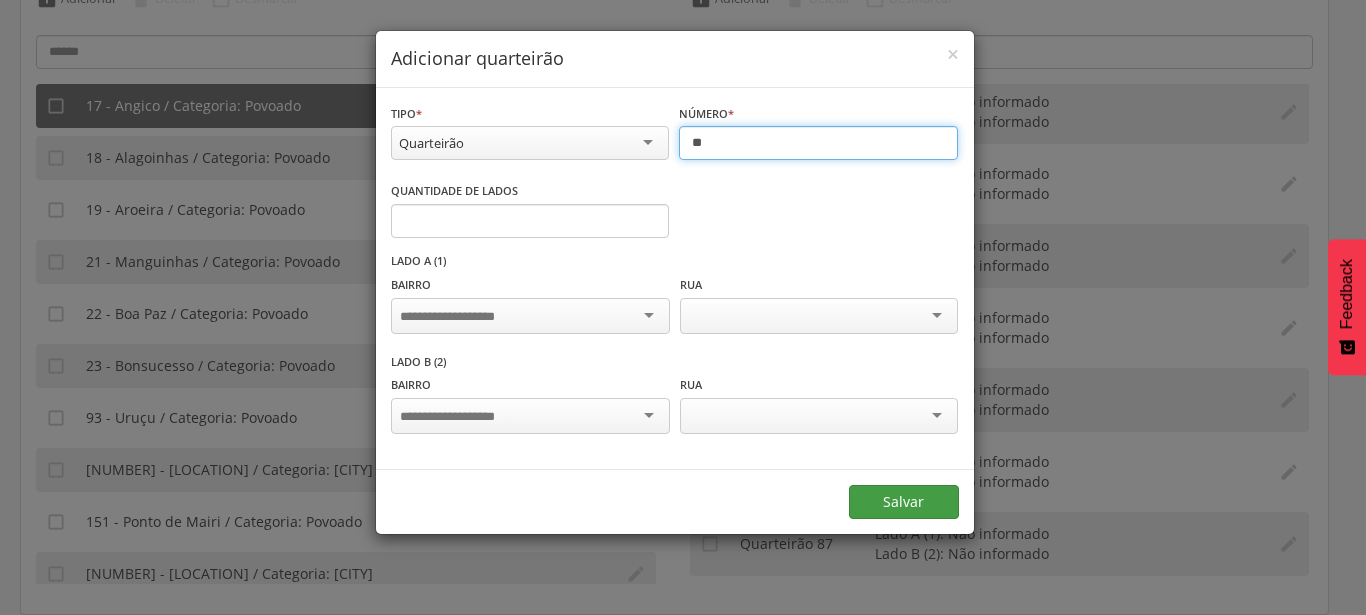type on "**" 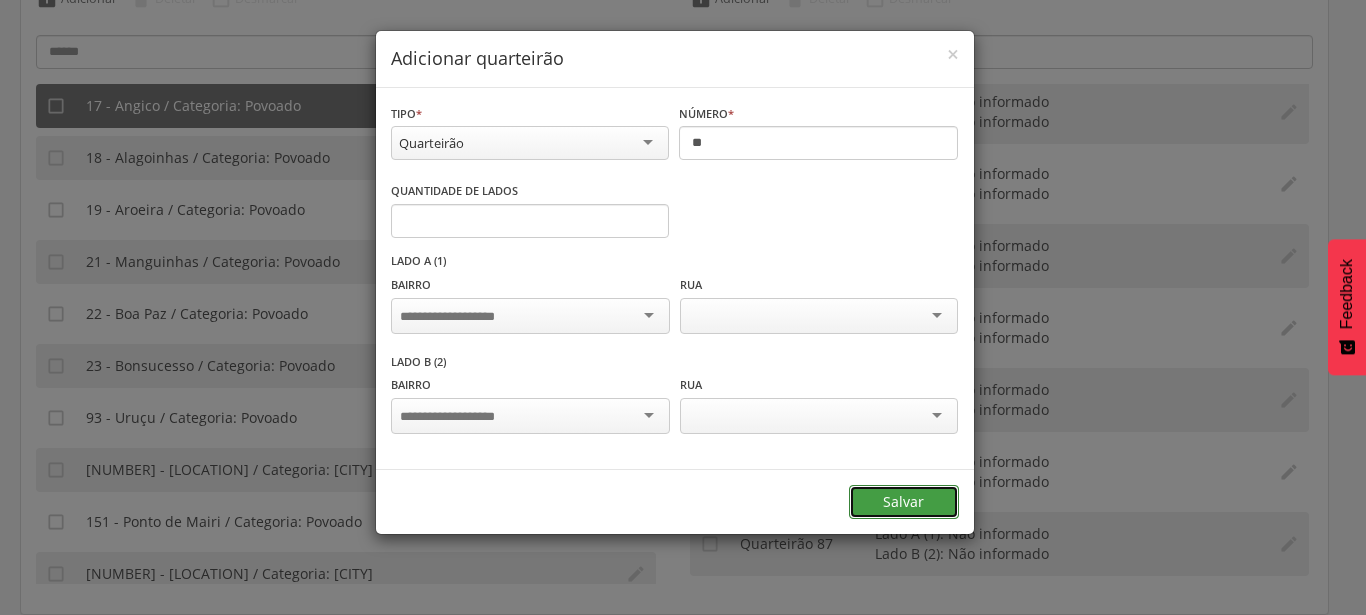 click on "Salvar" at bounding box center [904, 502] 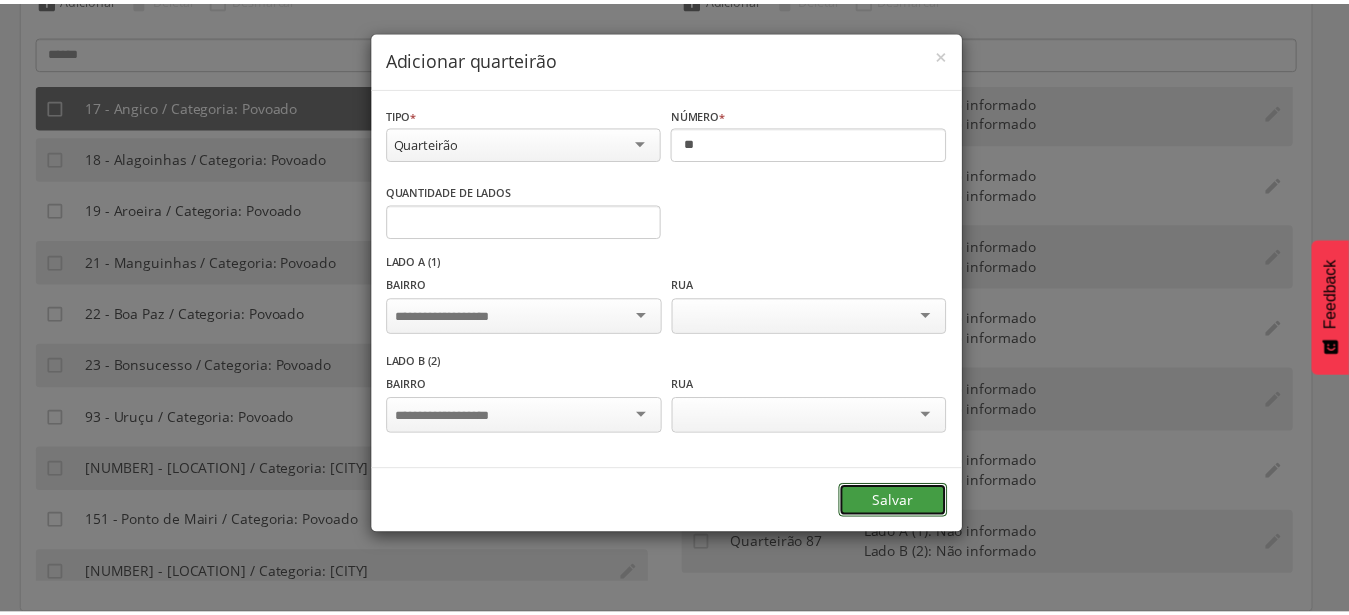 scroll, scrollTop: 0, scrollLeft: 0, axis: both 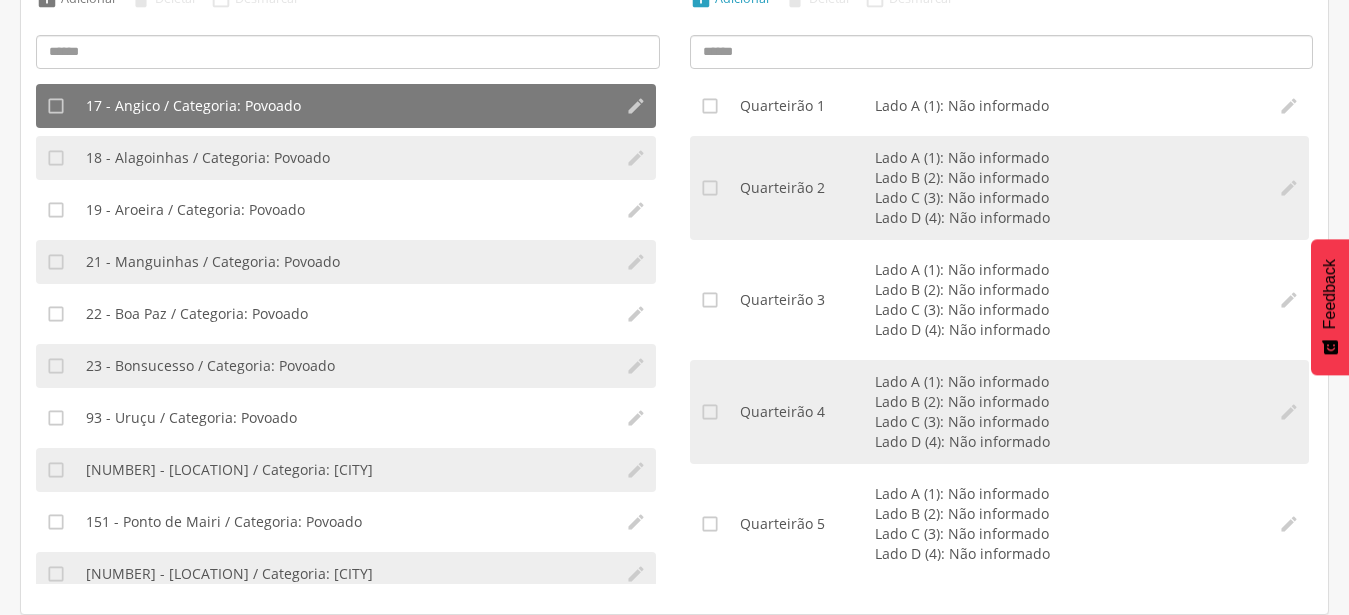 click on "Adicionar" at bounding box center [743, -2] 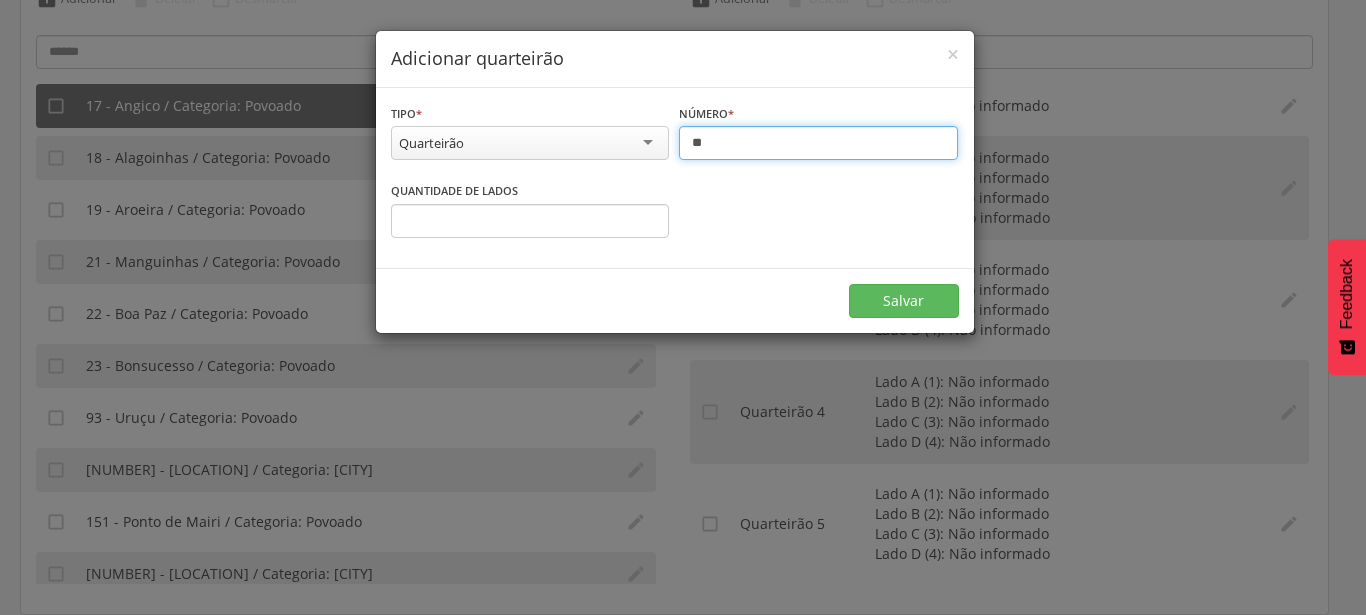 click on "**" at bounding box center (818, 143) 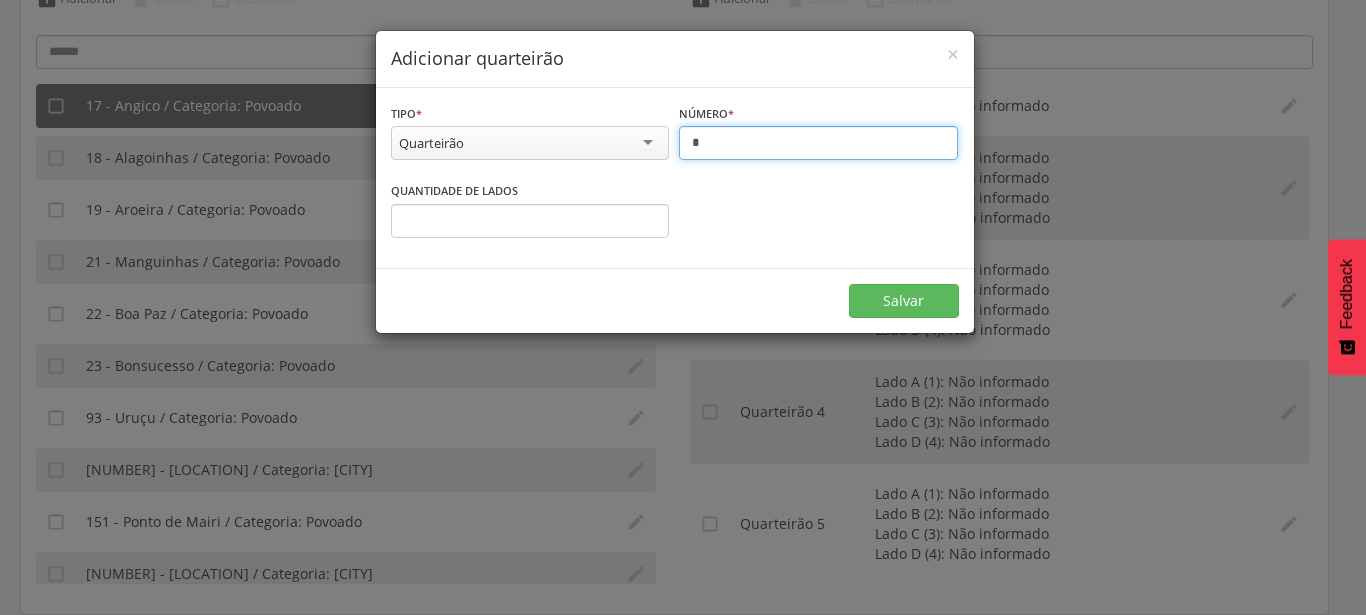 type on "**" 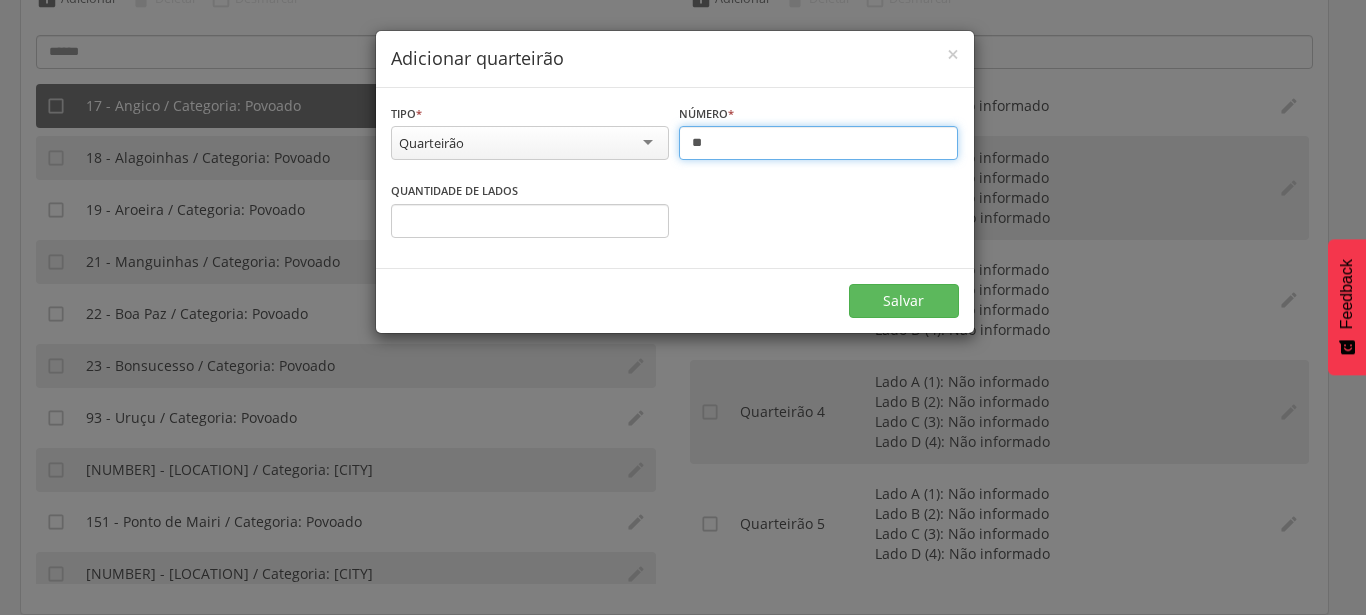 click on "*" at bounding box center (530, 221) 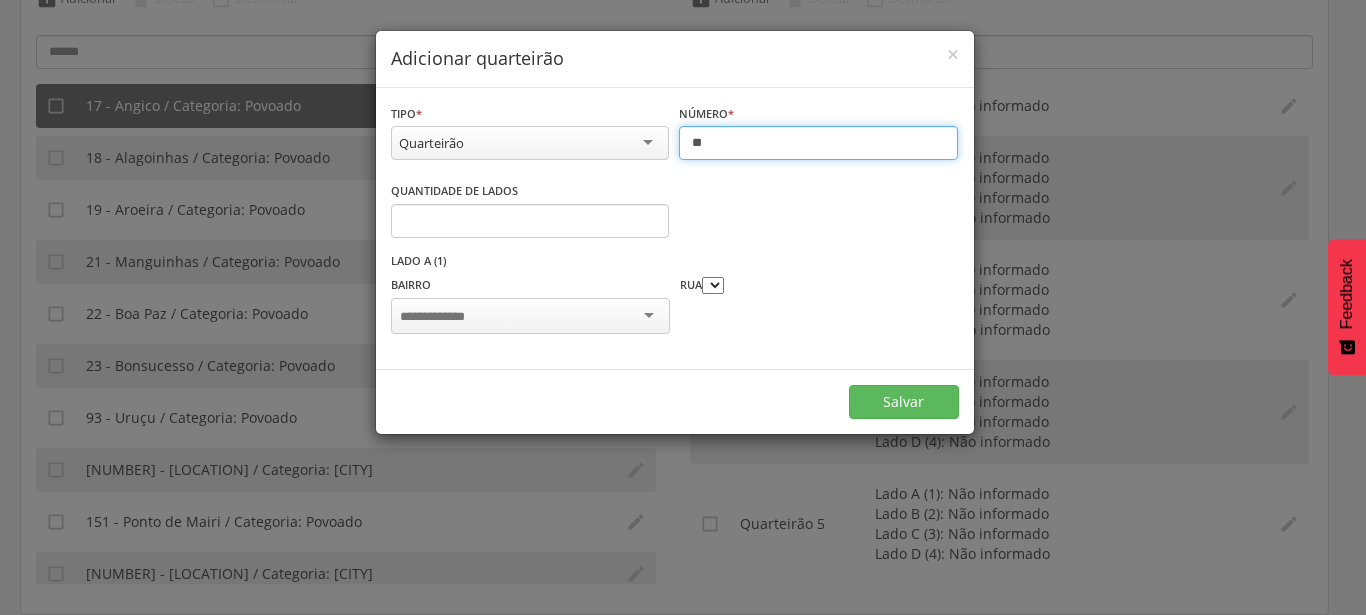 click on "*" at bounding box center [530, 221] 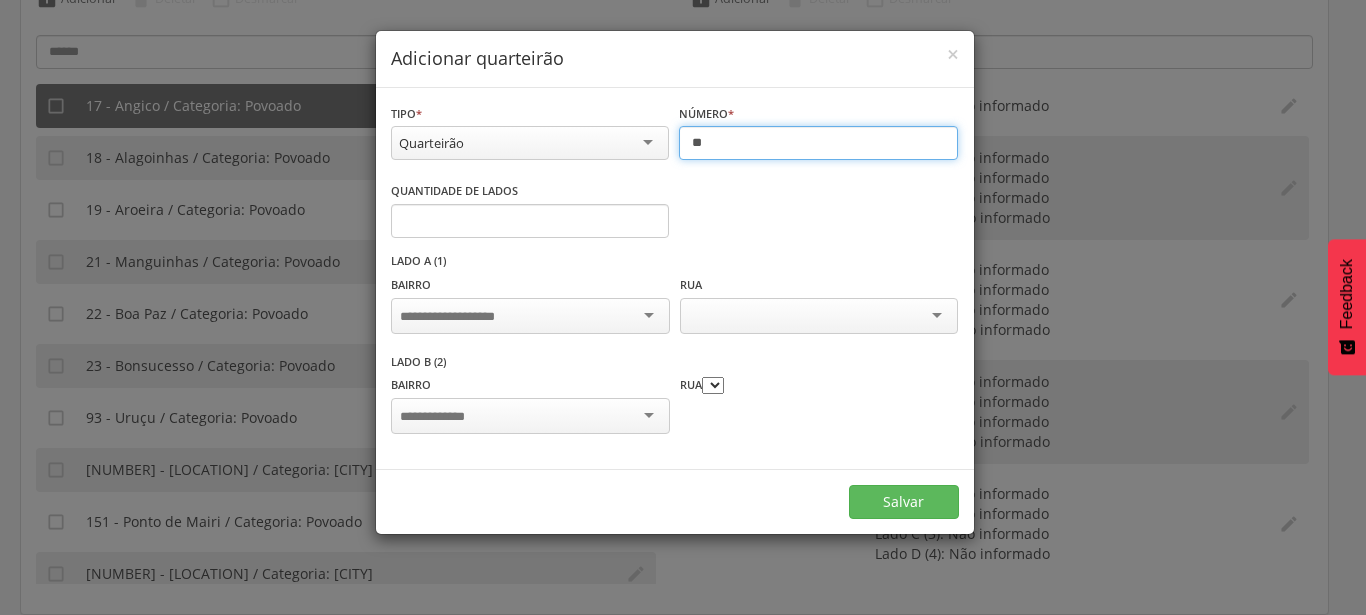type on "*" 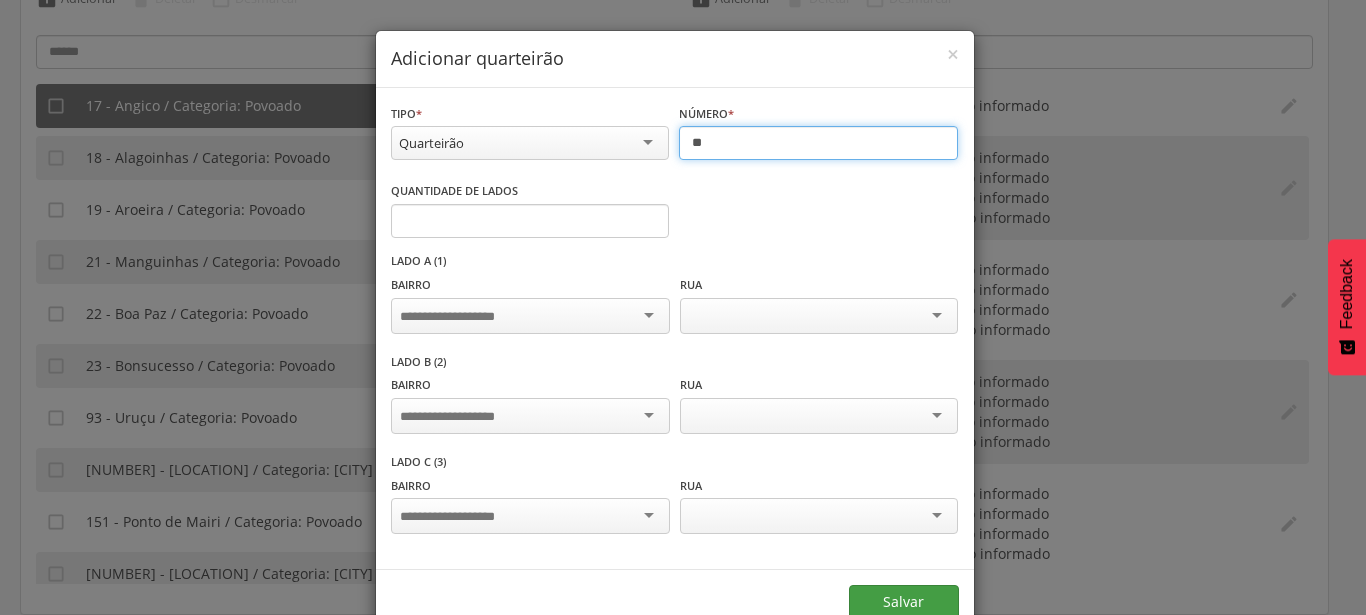 type on "**" 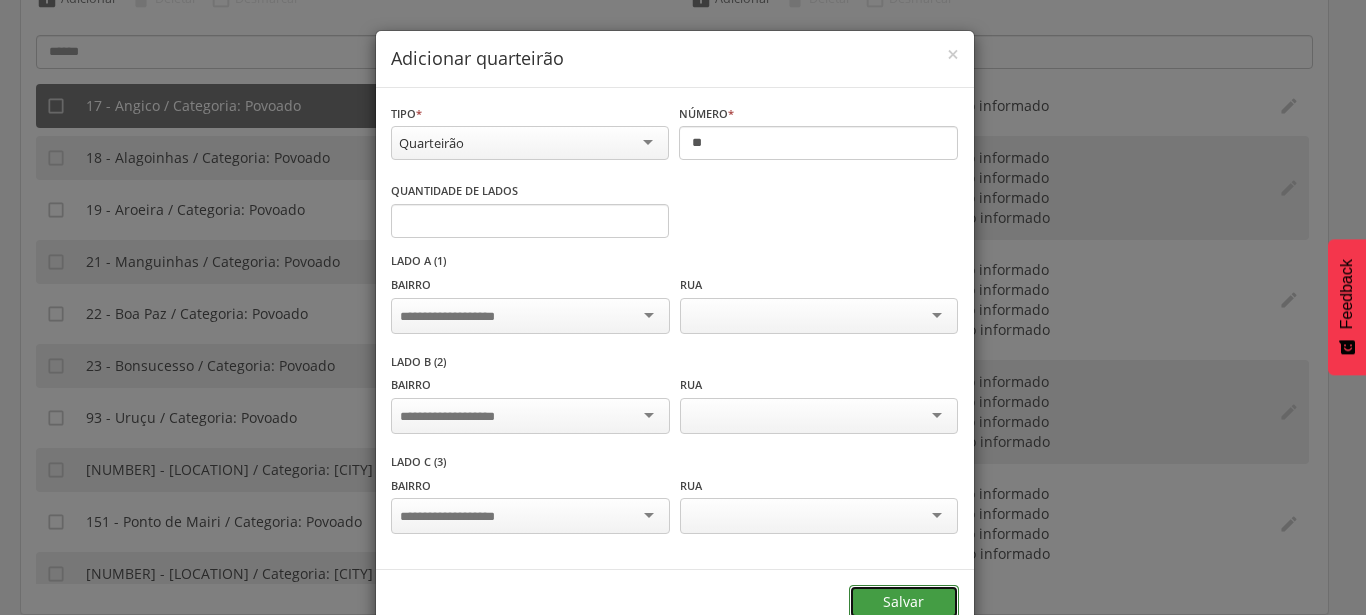 click on "Salvar" at bounding box center (904, 602) 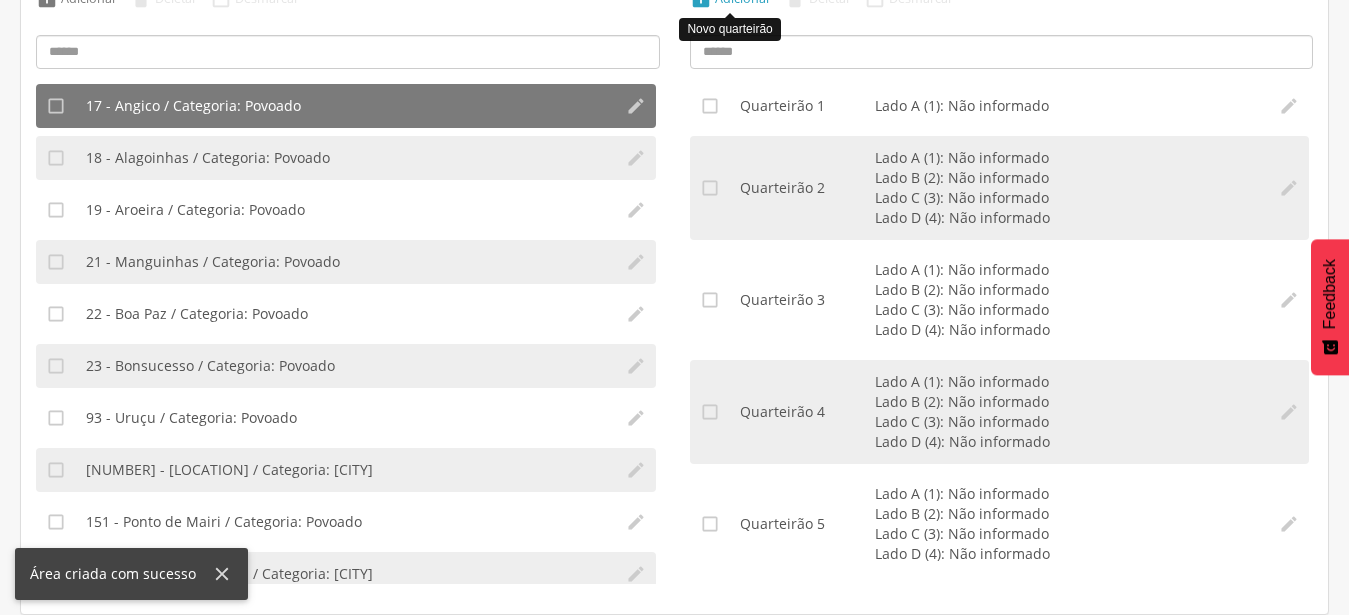 click on "Adicionar" at bounding box center [743, -2] 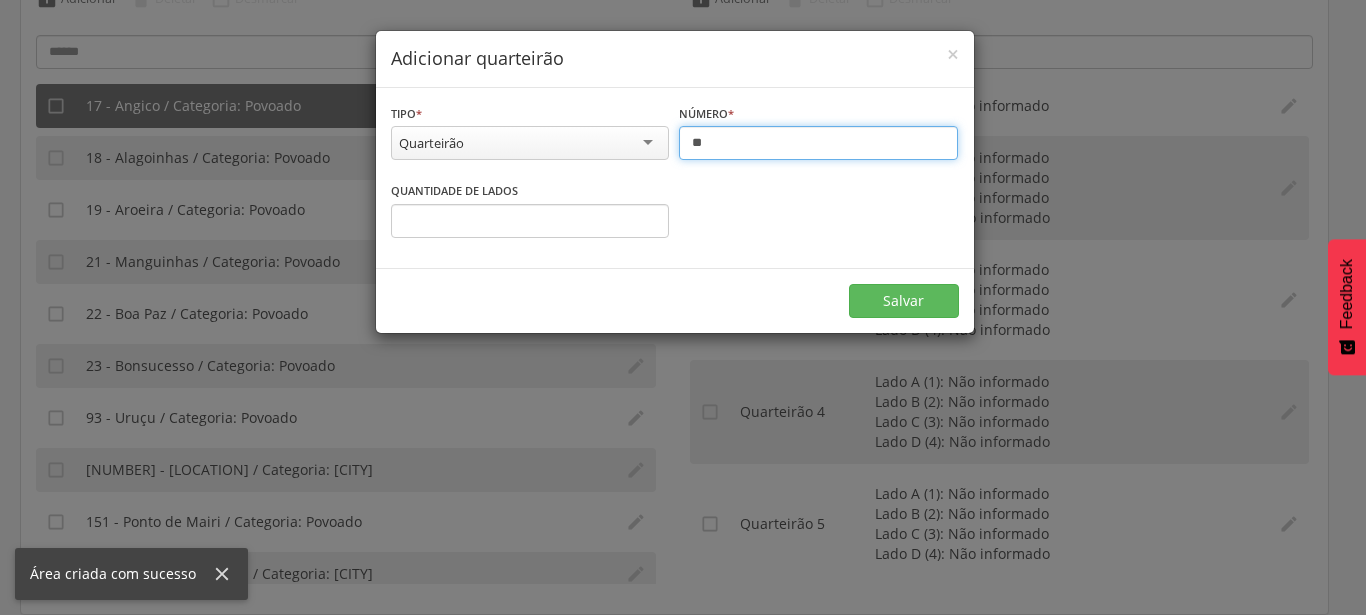 click on "**" at bounding box center (818, 143) 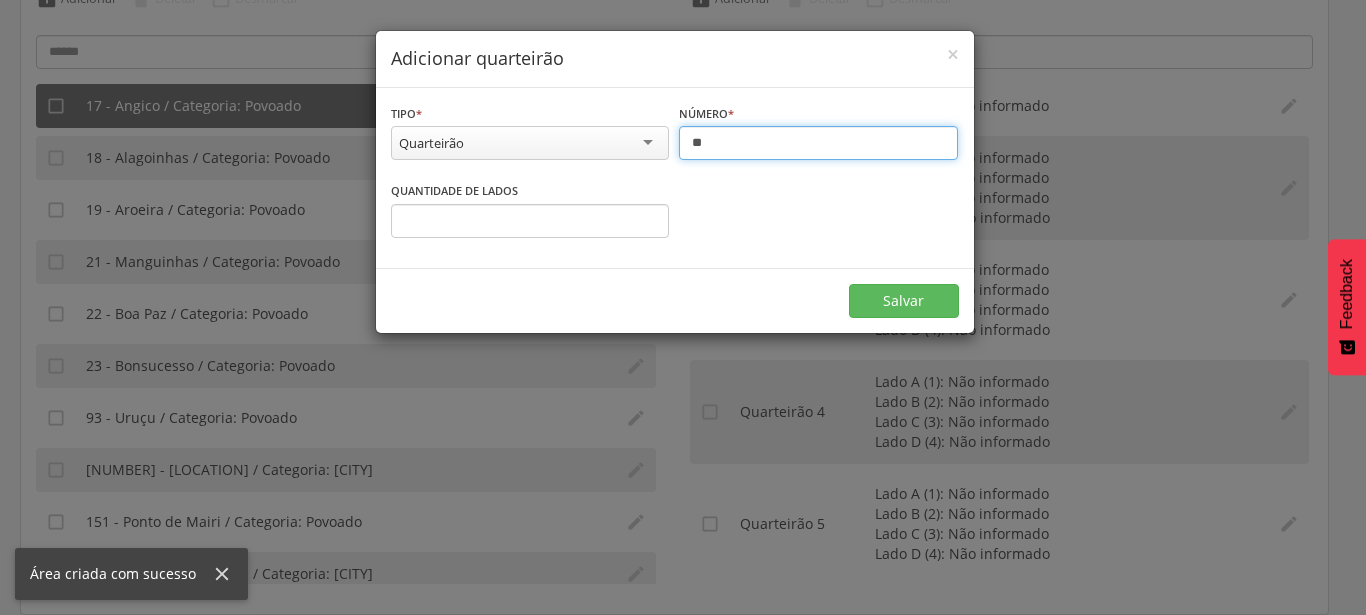 type on "**" 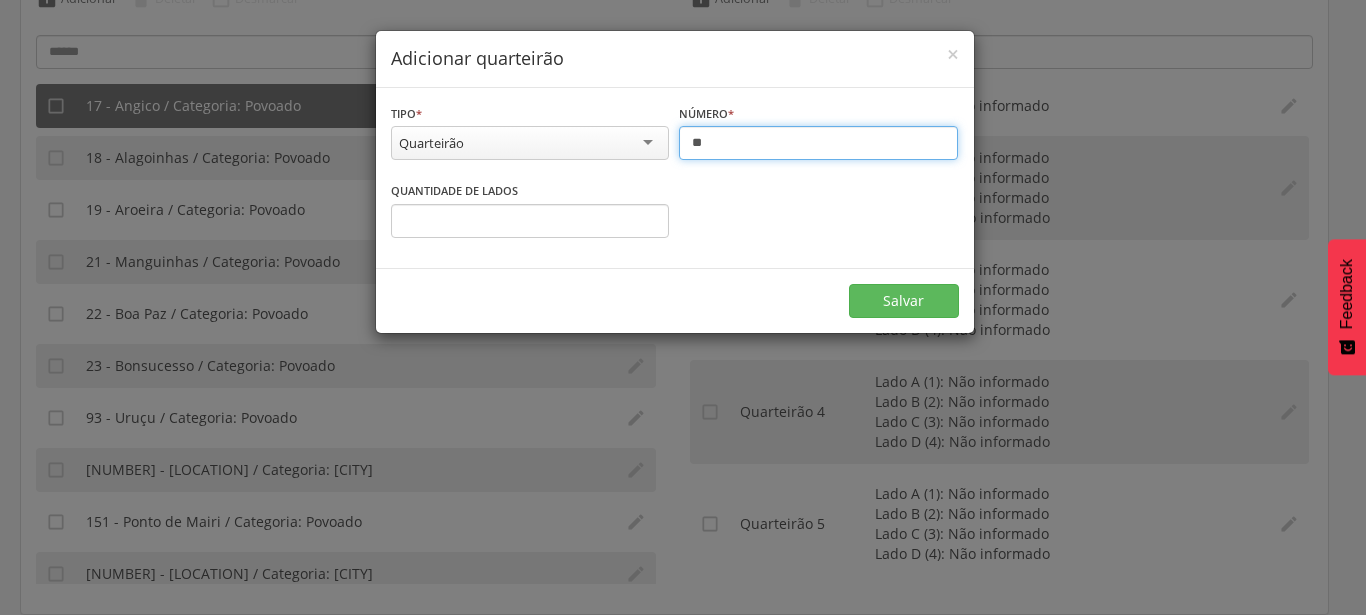 click on "*" at bounding box center (530, 221) 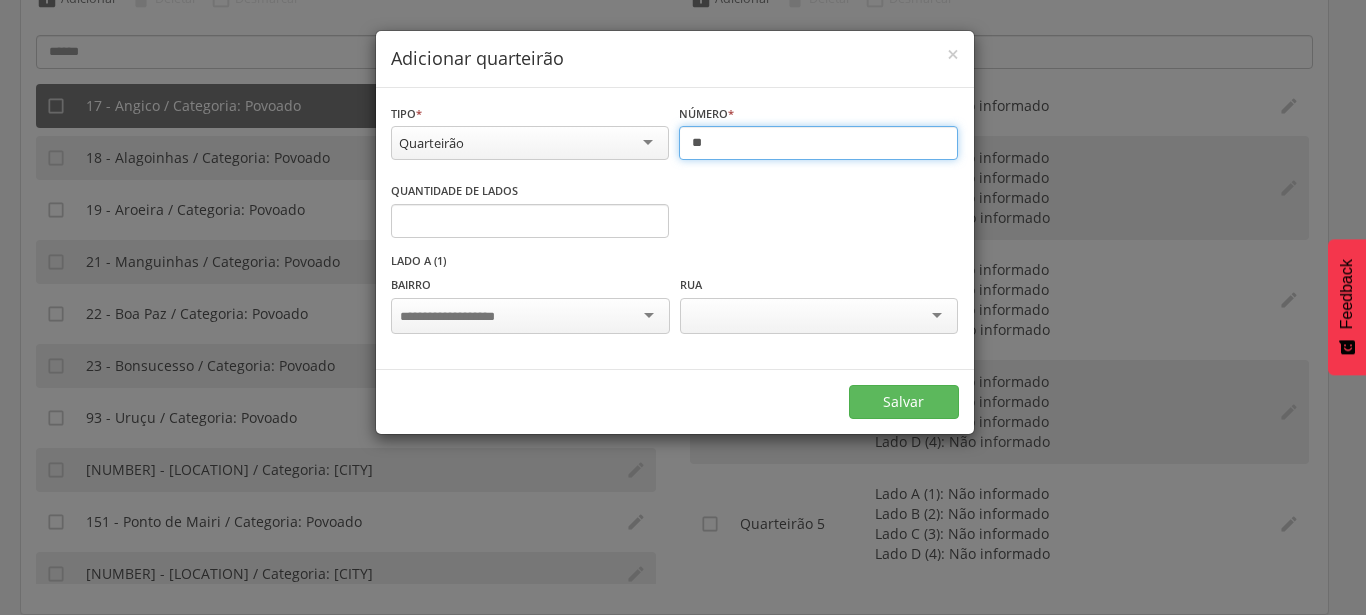 type on "*" 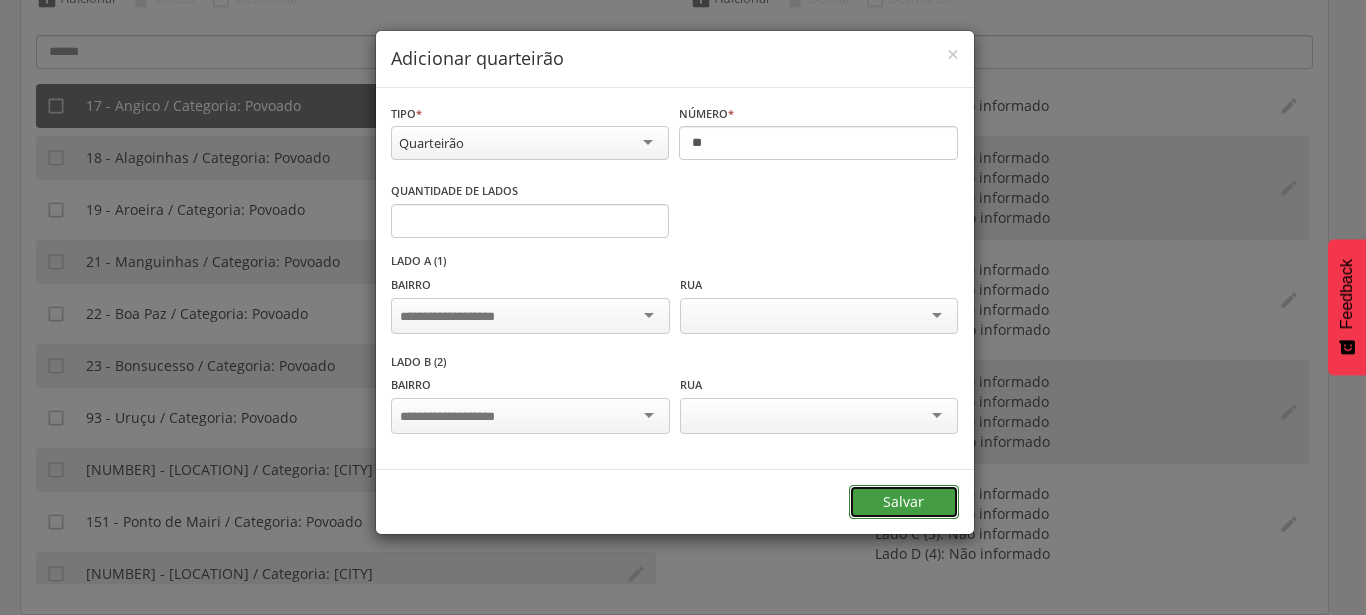 click on "Salvar" at bounding box center [904, 502] 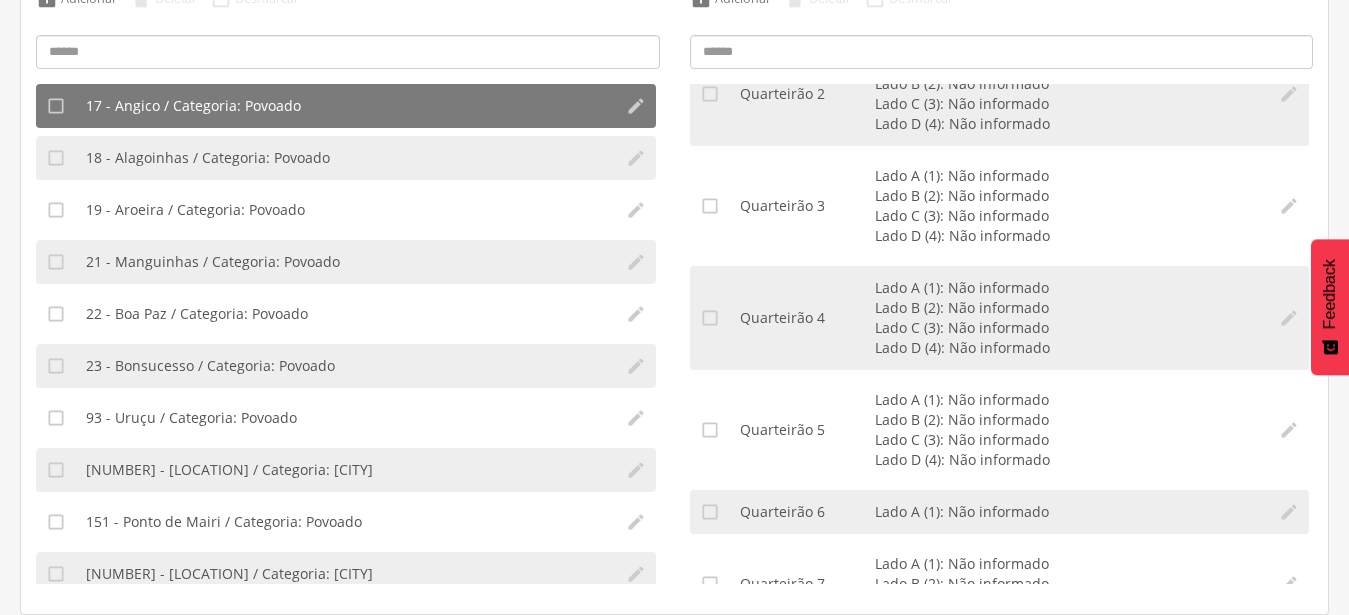 scroll, scrollTop: 0, scrollLeft: 0, axis: both 